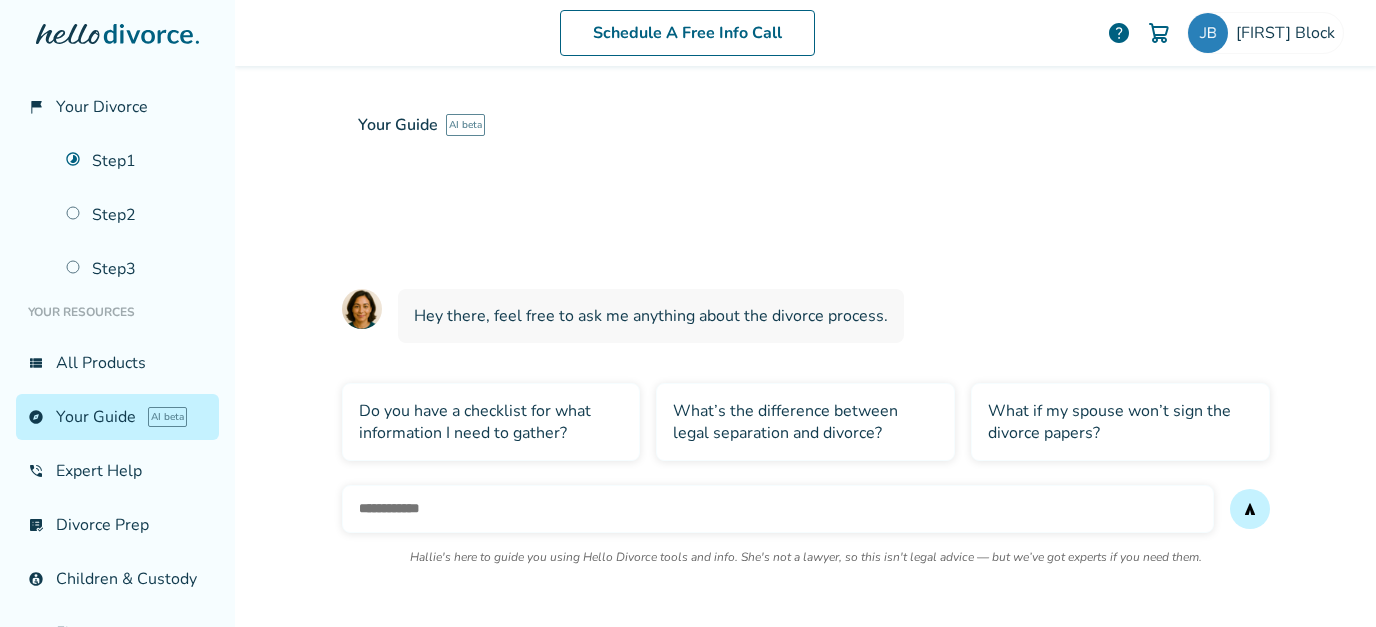 scroll, scrollTop: 0, scrollLeft: 0, axis: both 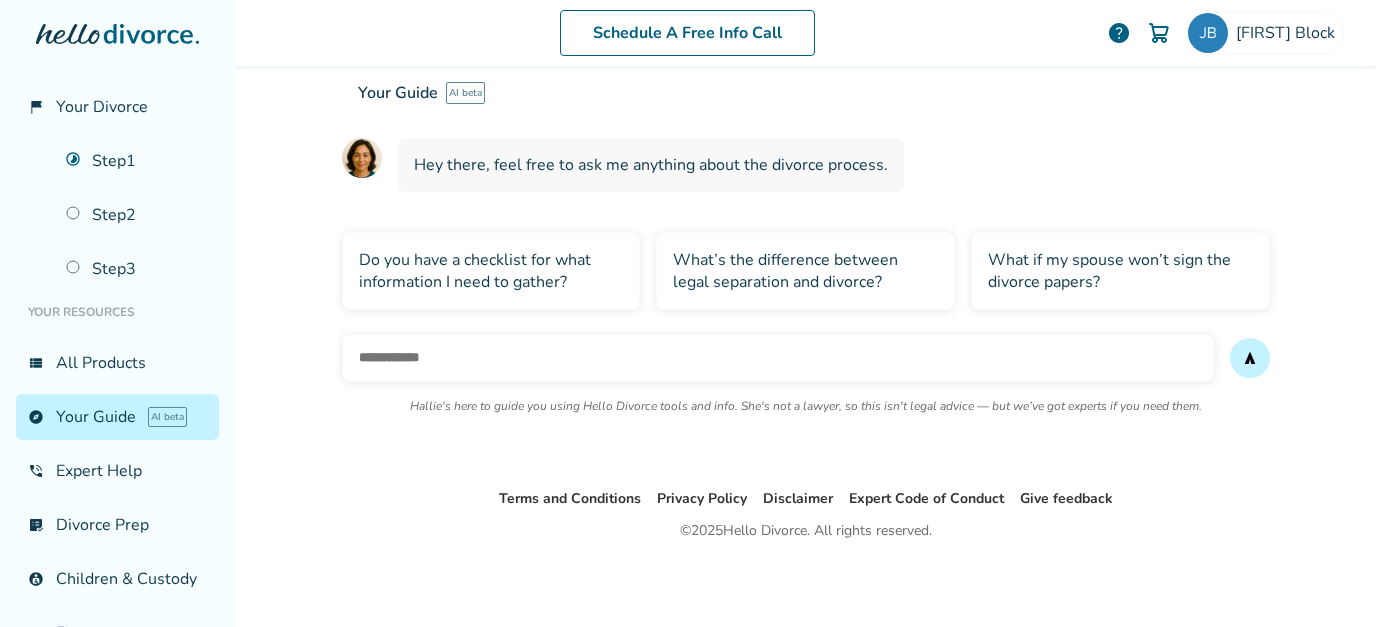 click at bounding box center [778, 358] 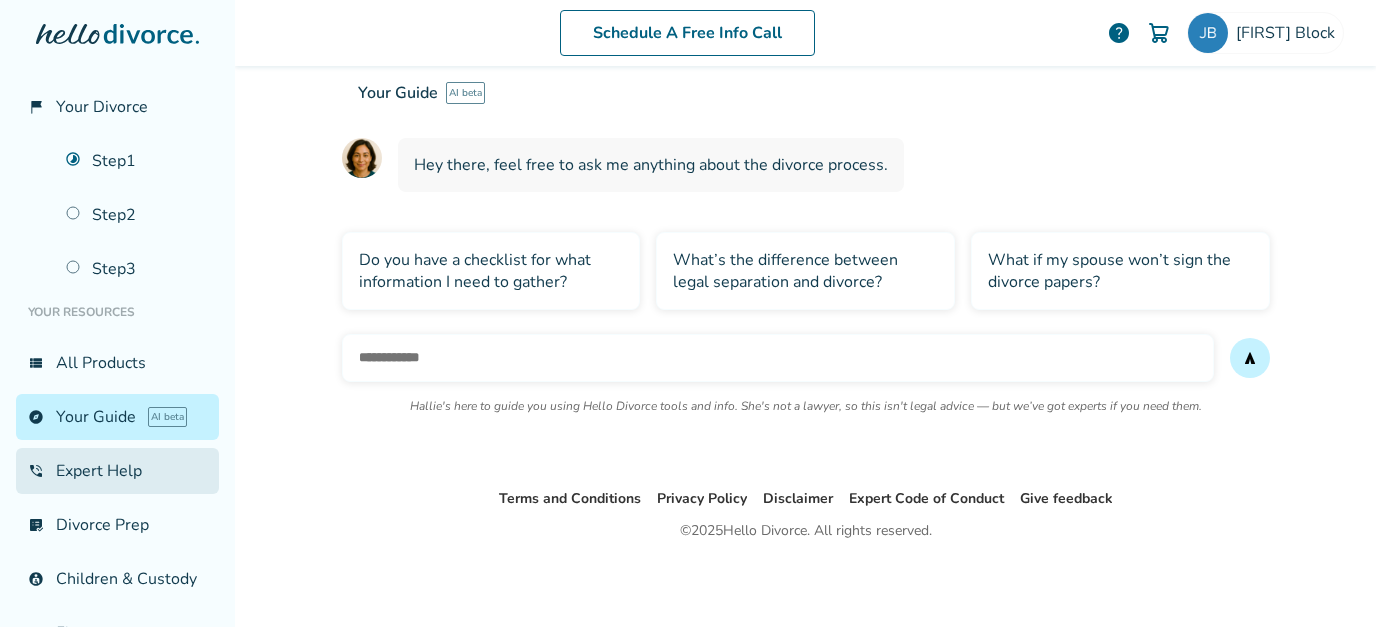 click on "phone_in_talk Expert Help" at bounding box center [117, 471] 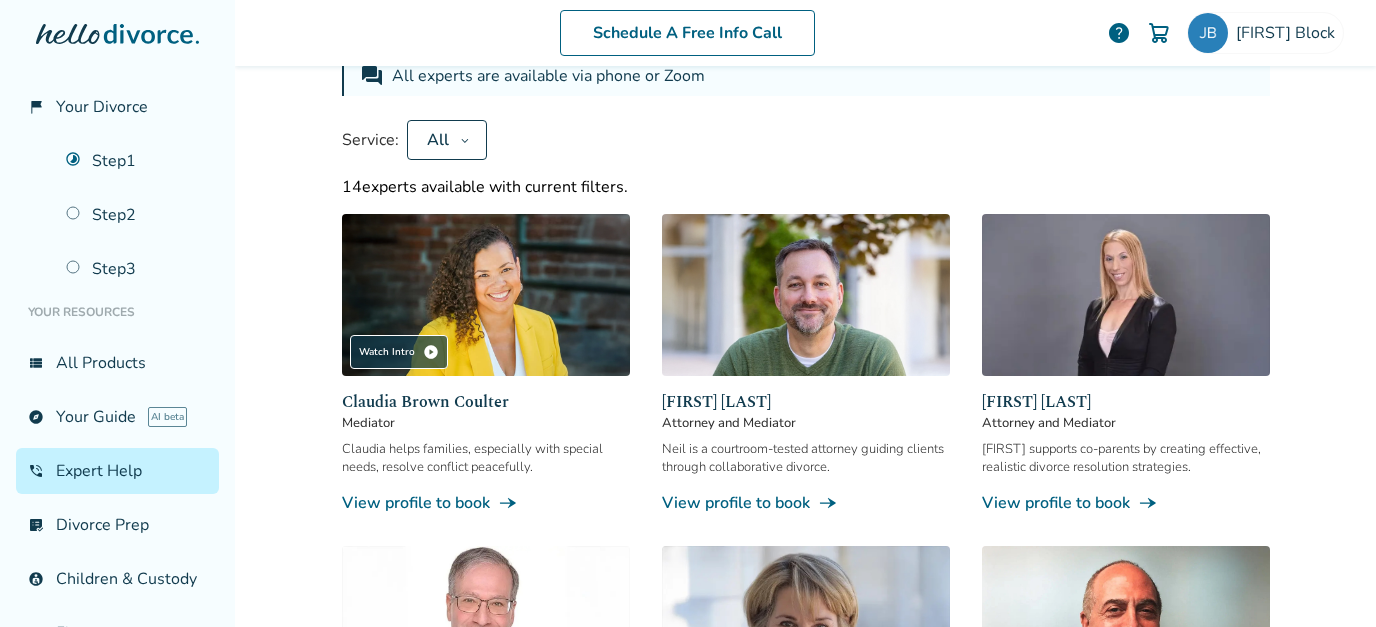 scroll, scrollTop: 97, scrollLeft: 0, axis: vertical 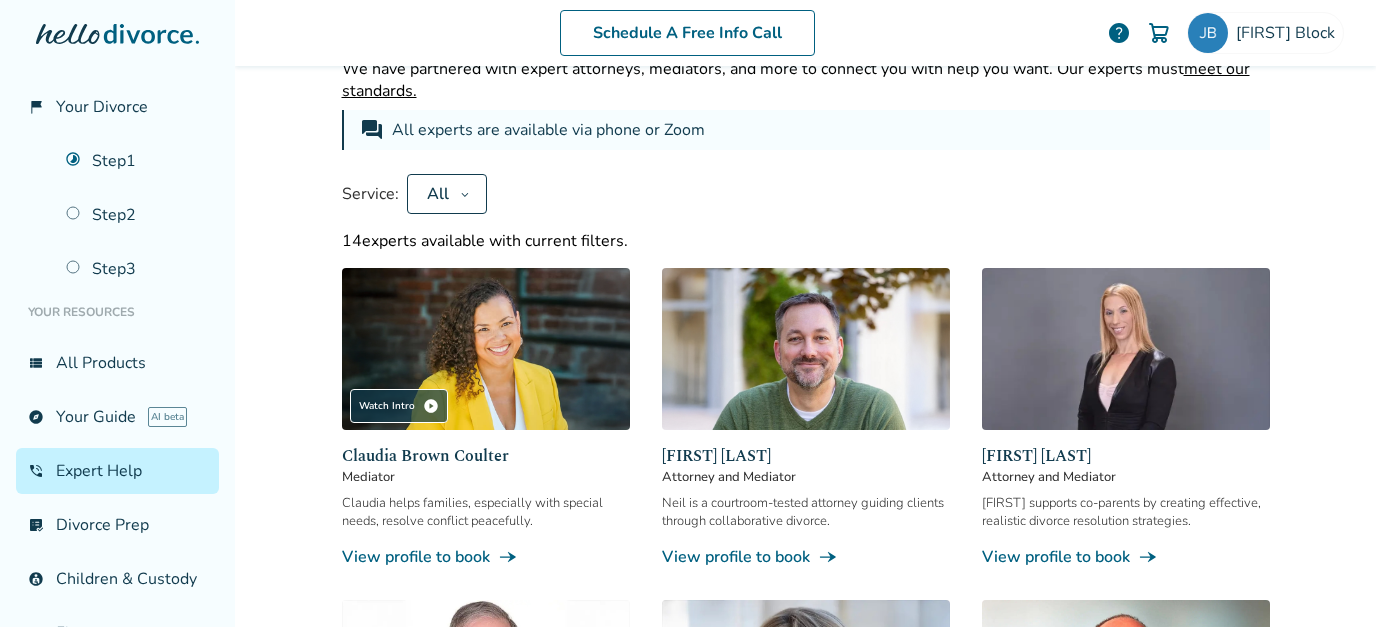 click on "All" at bounding box center (438, 194) 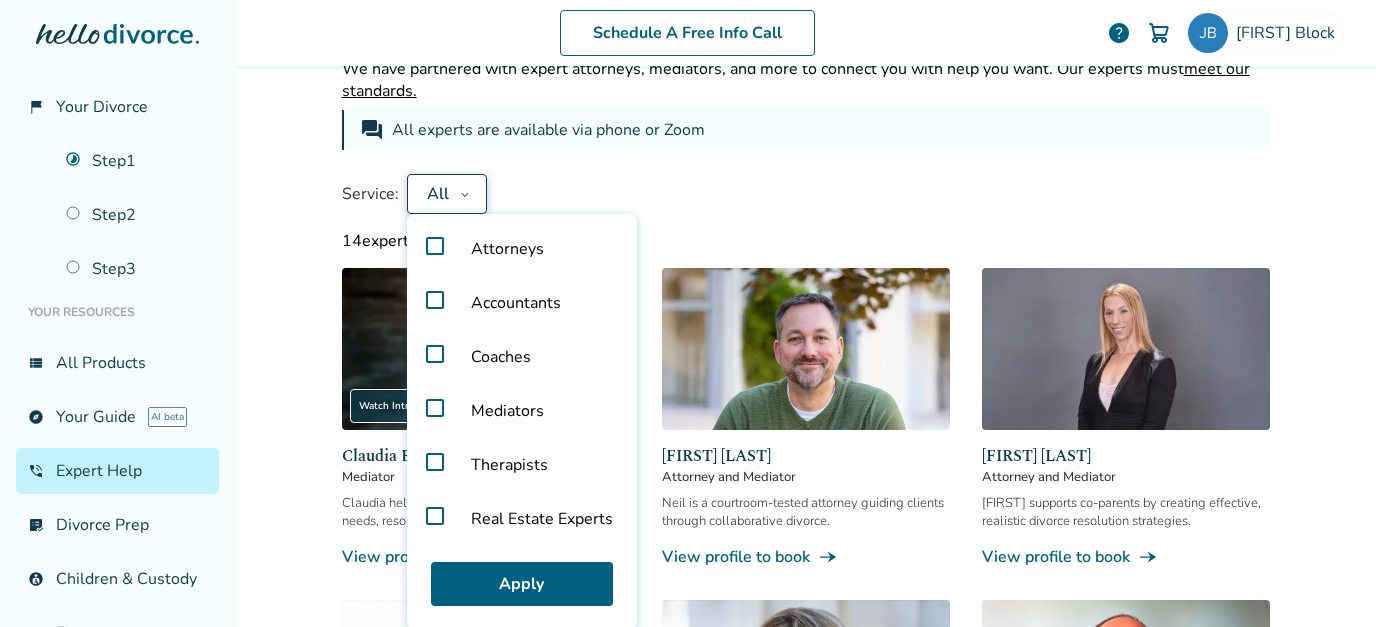 click on "All experts are available via phone or Zoom" at bounding box center (550, 130) 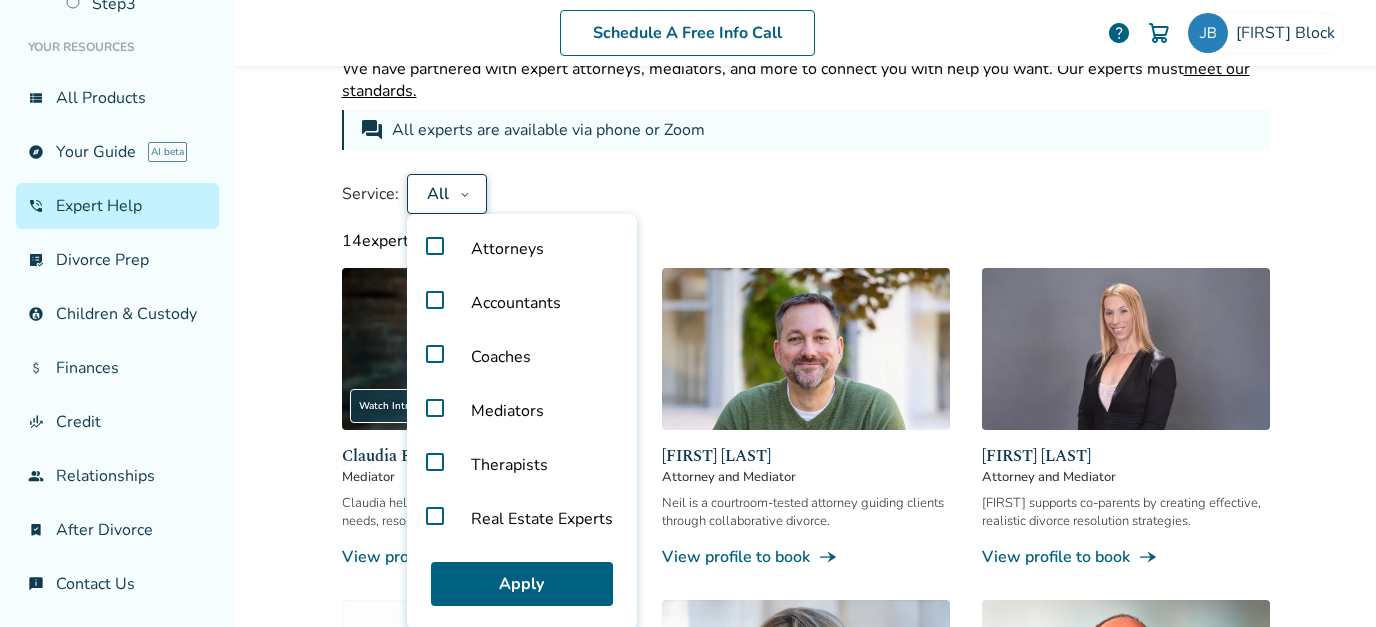 scroll, scrollTop: 272, scrollLeft: 0, axis: vertical 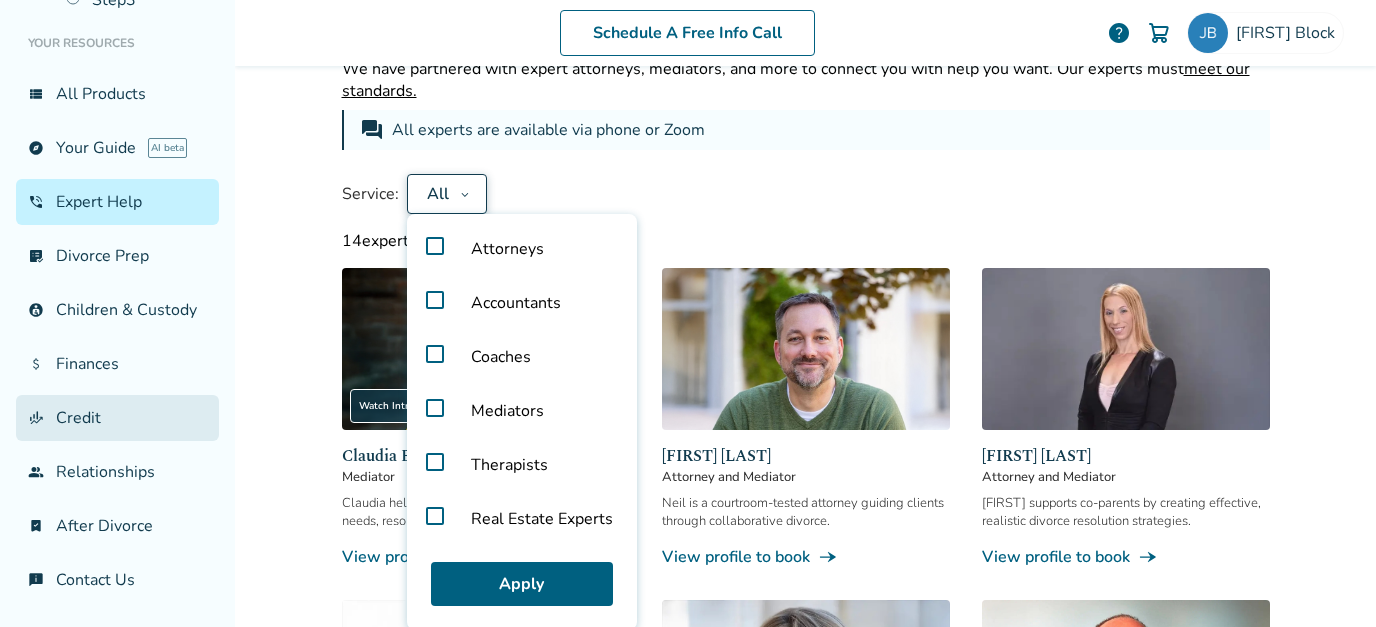 click on "finance_mode Credit" at bounding box center (117, 418) 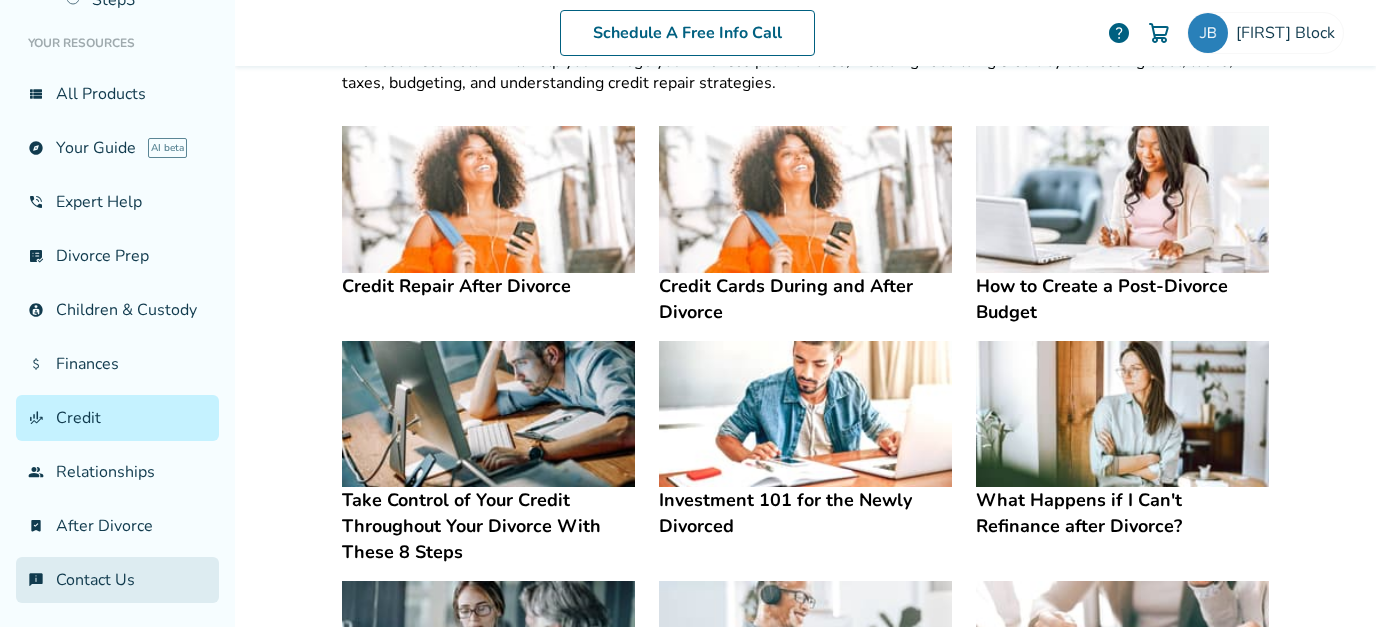 click on "chat_info Contact Us" at bounding box center [117, 580] 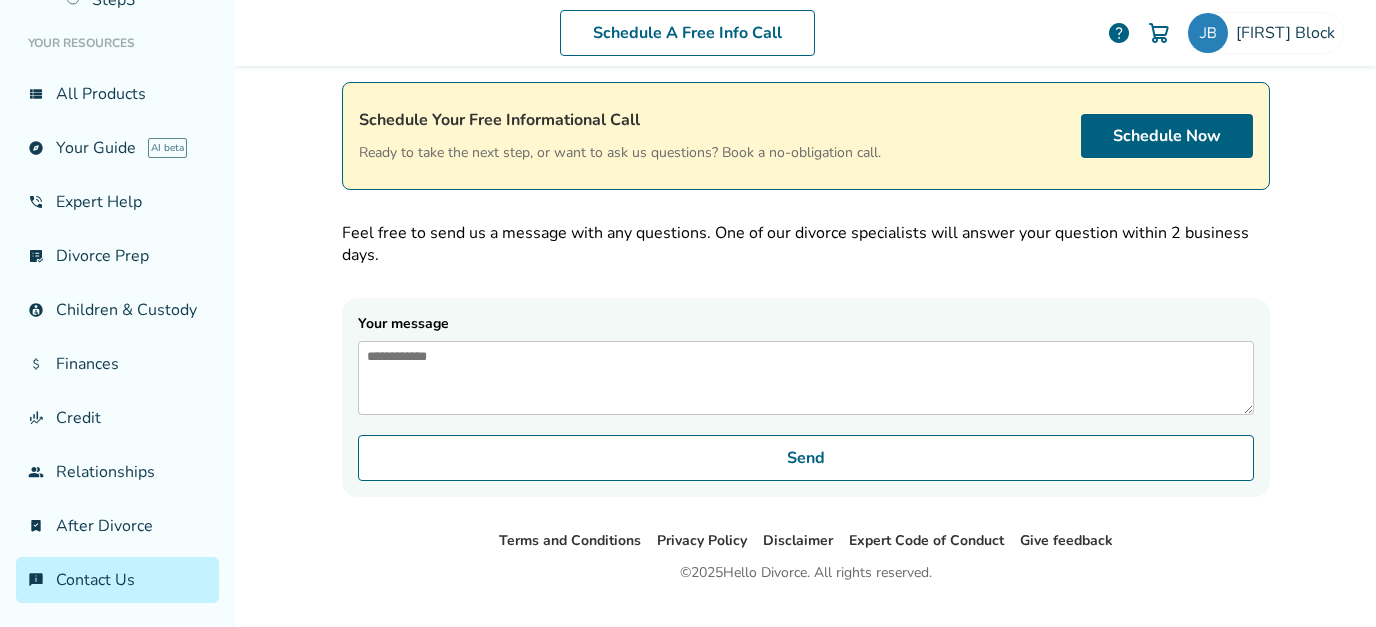 click on "Your message" at bounding box center (806, 378) 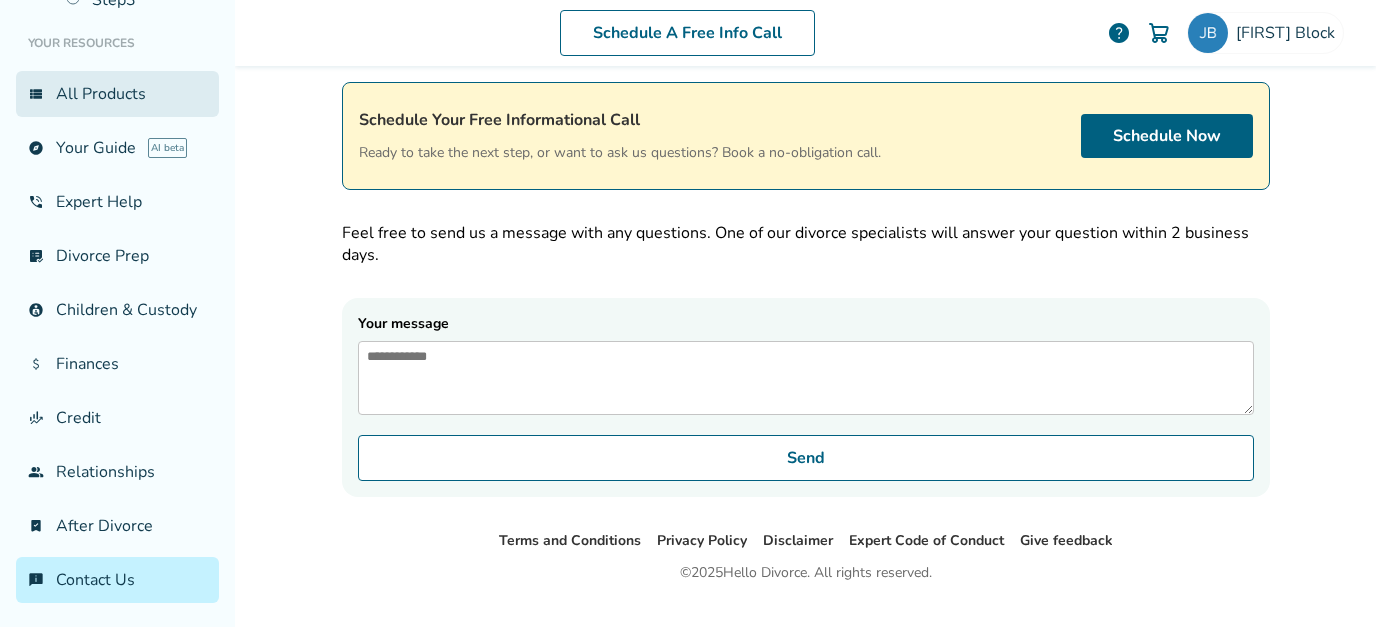 click on "view_list All Products" at bounding box center (117, 94) 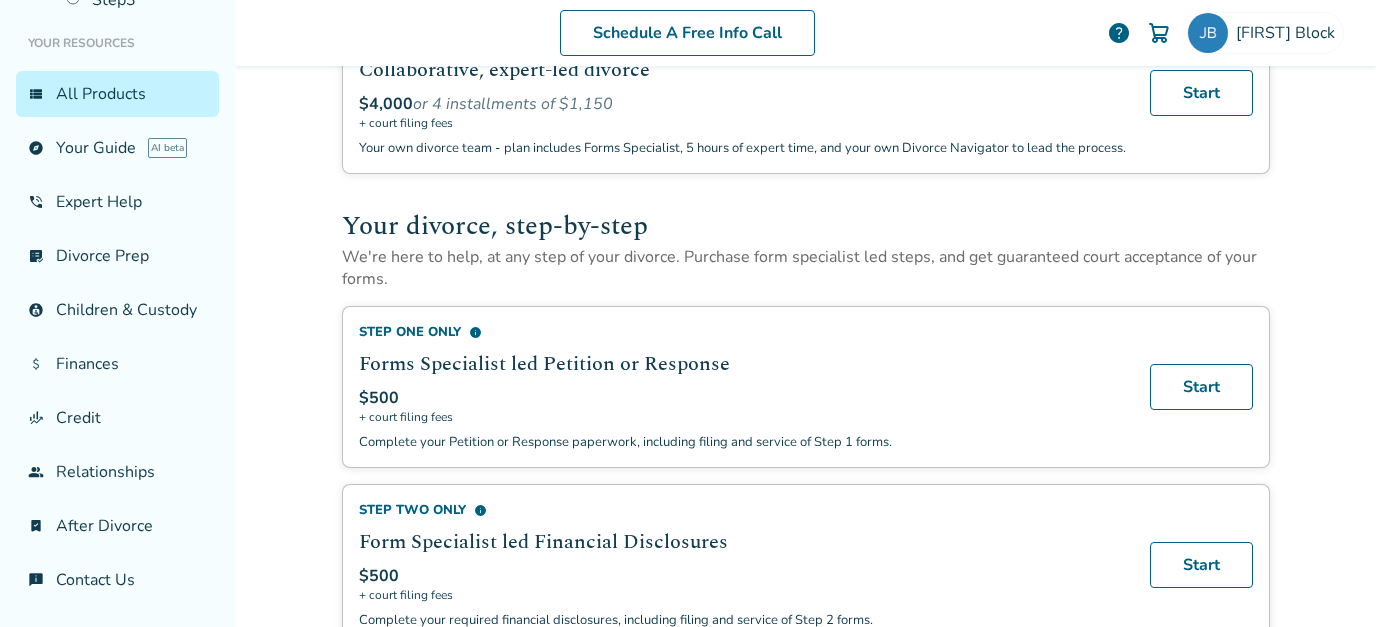 scroll, scrollTop: 614, scrollLeft: 0, axis: vertical 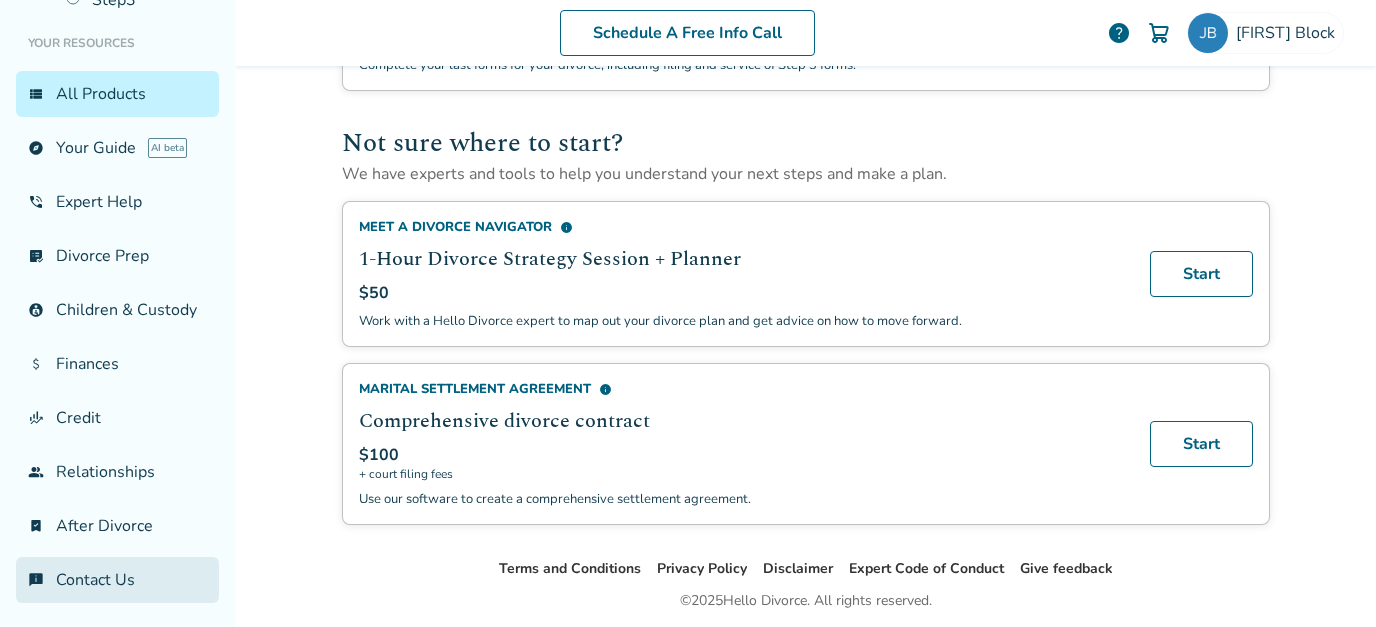 click on "chat_info Contact Us" at bounding box center [117, 580] 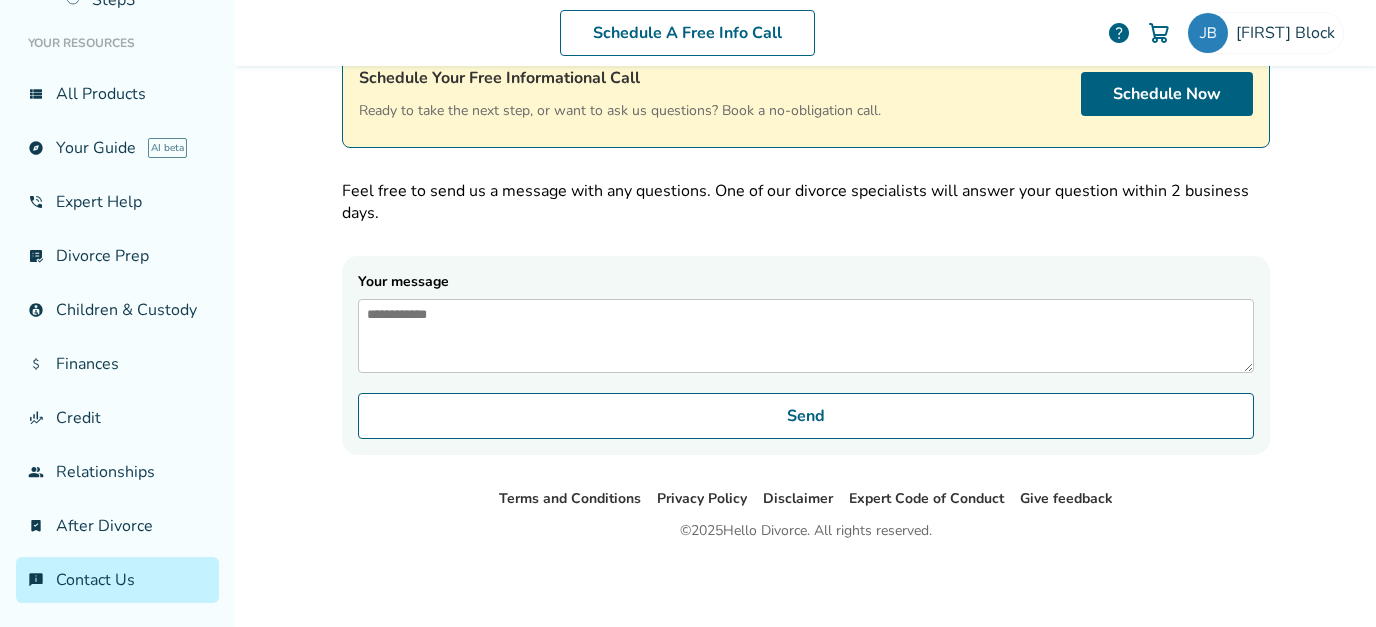 scroll, scrollTop: 97, scrollLeft: 0, axis: vertical 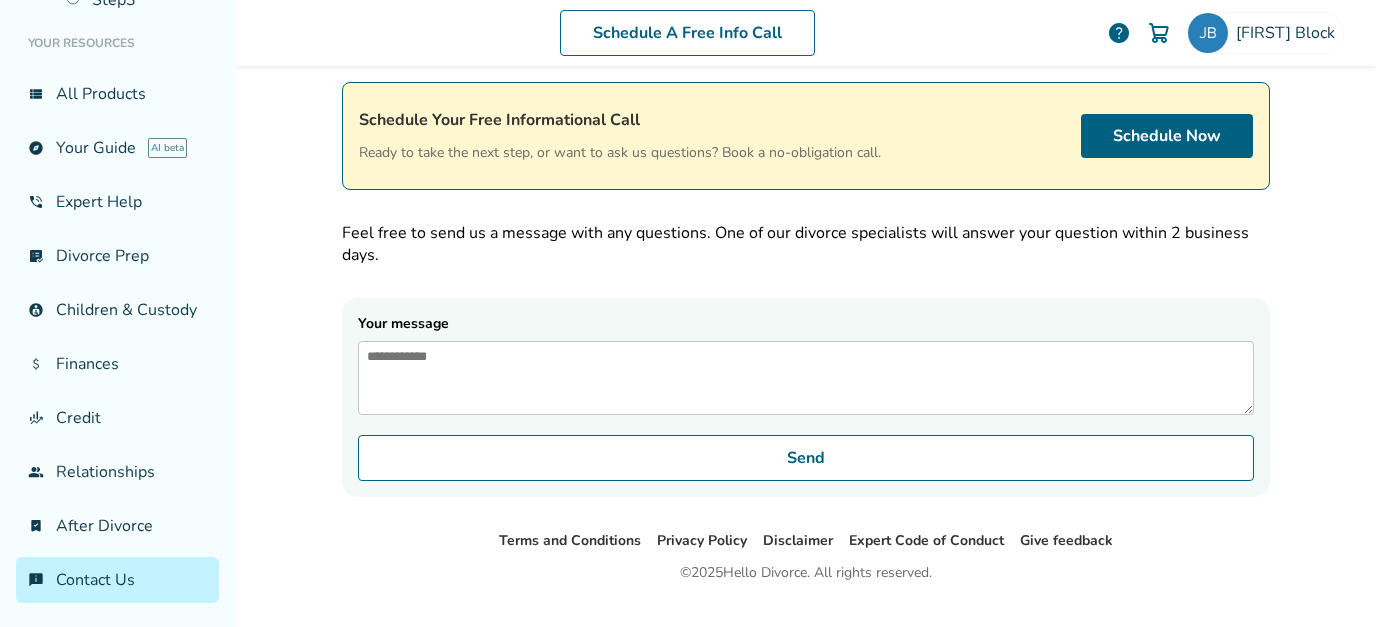 click on "Your message" at bounding box center [806, 378] 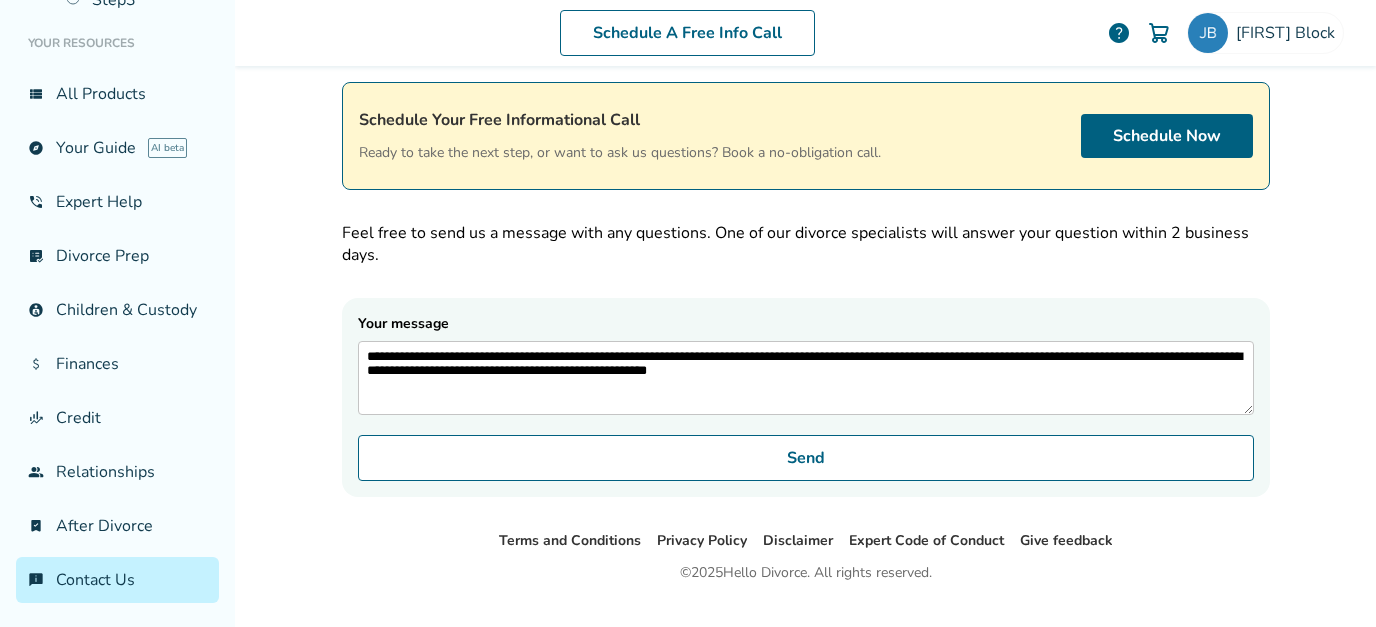 type on "**********" 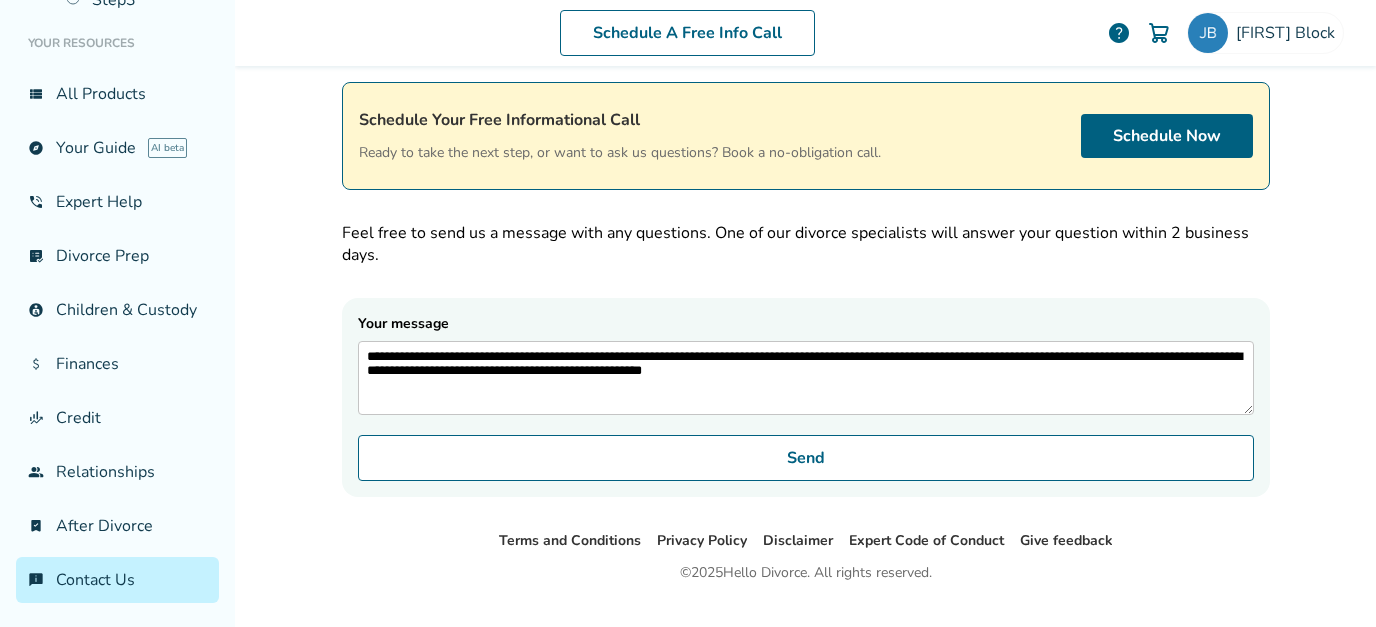 click on "**********" at bounding box center [806, 378] 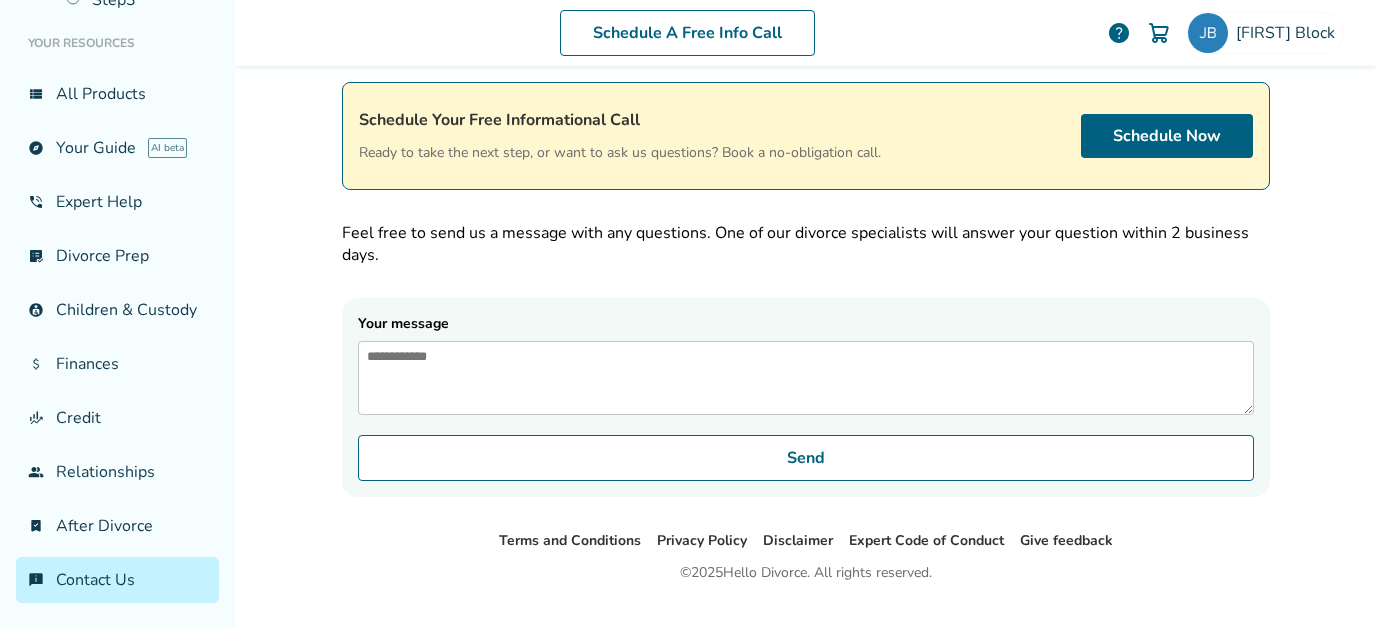 click on "Your message" at bounding box center [806, 378] 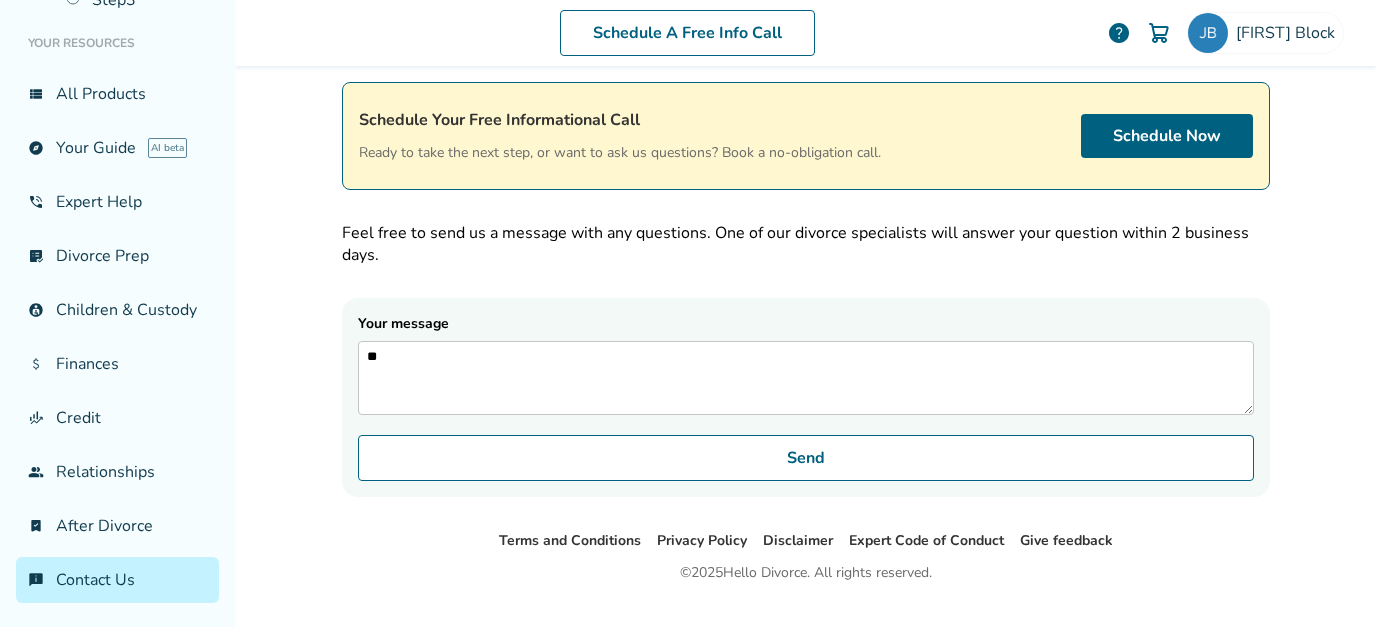 type on "*" 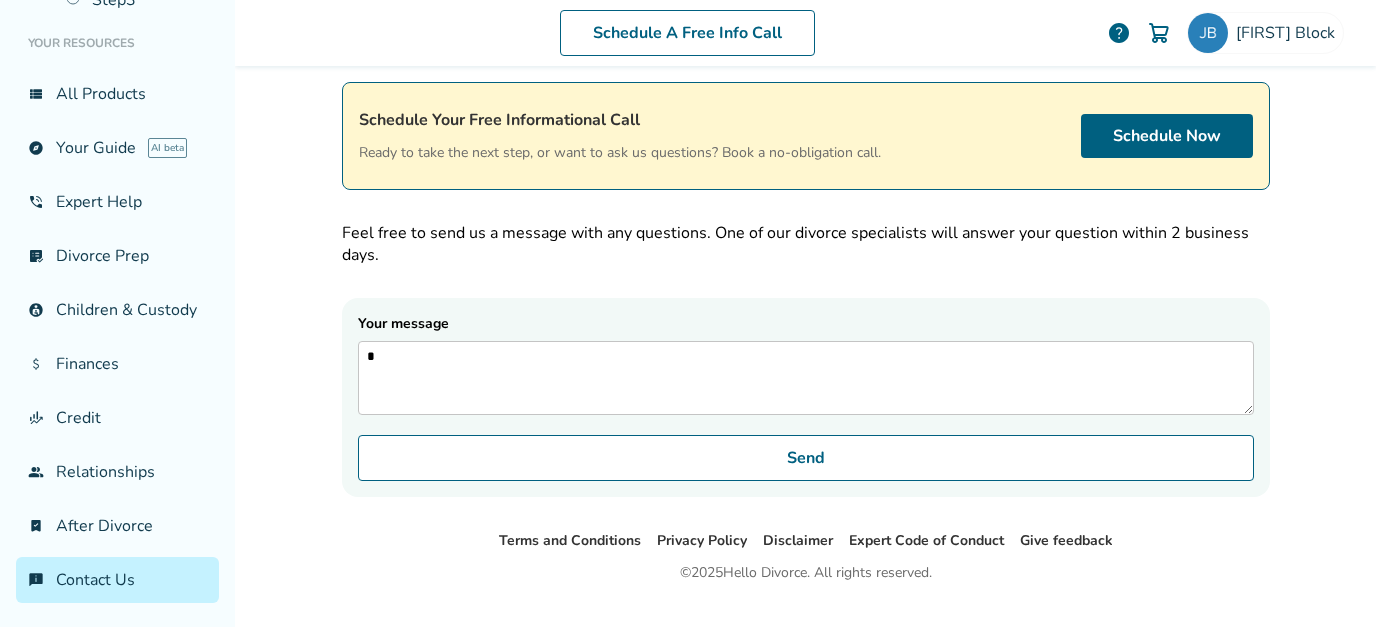 type 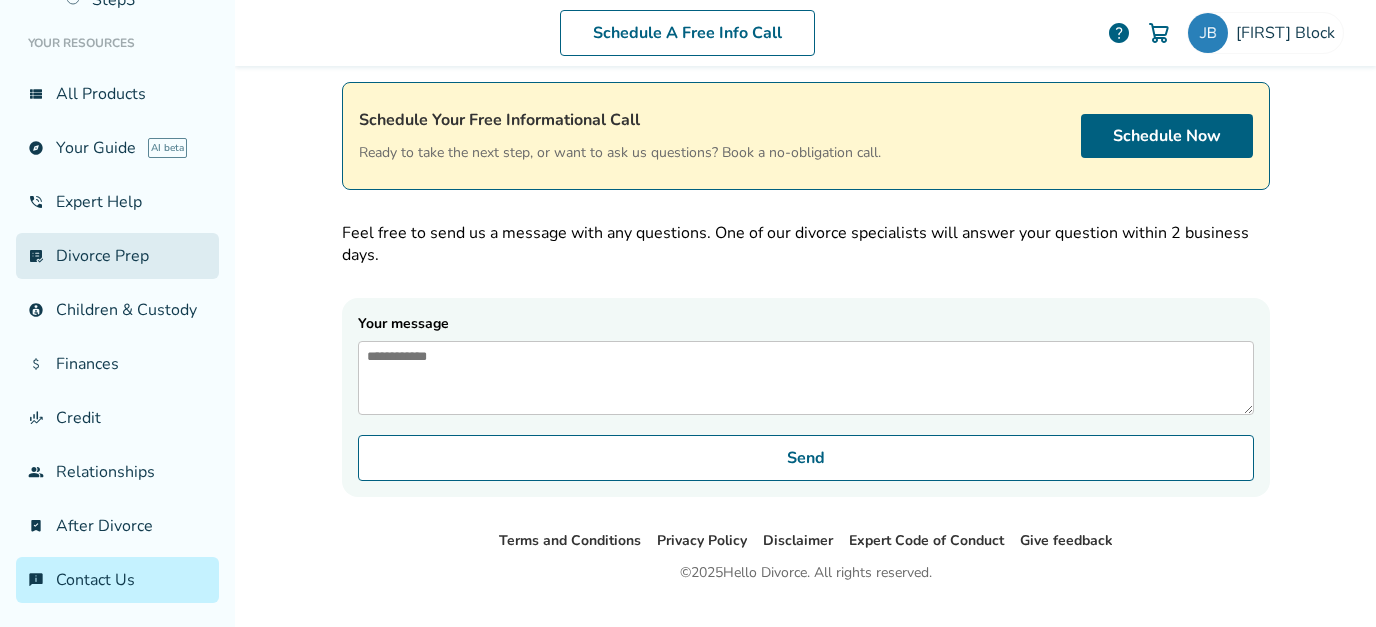 click on "list_alt_check Divorce Prep" at bounding box center [117, 256] 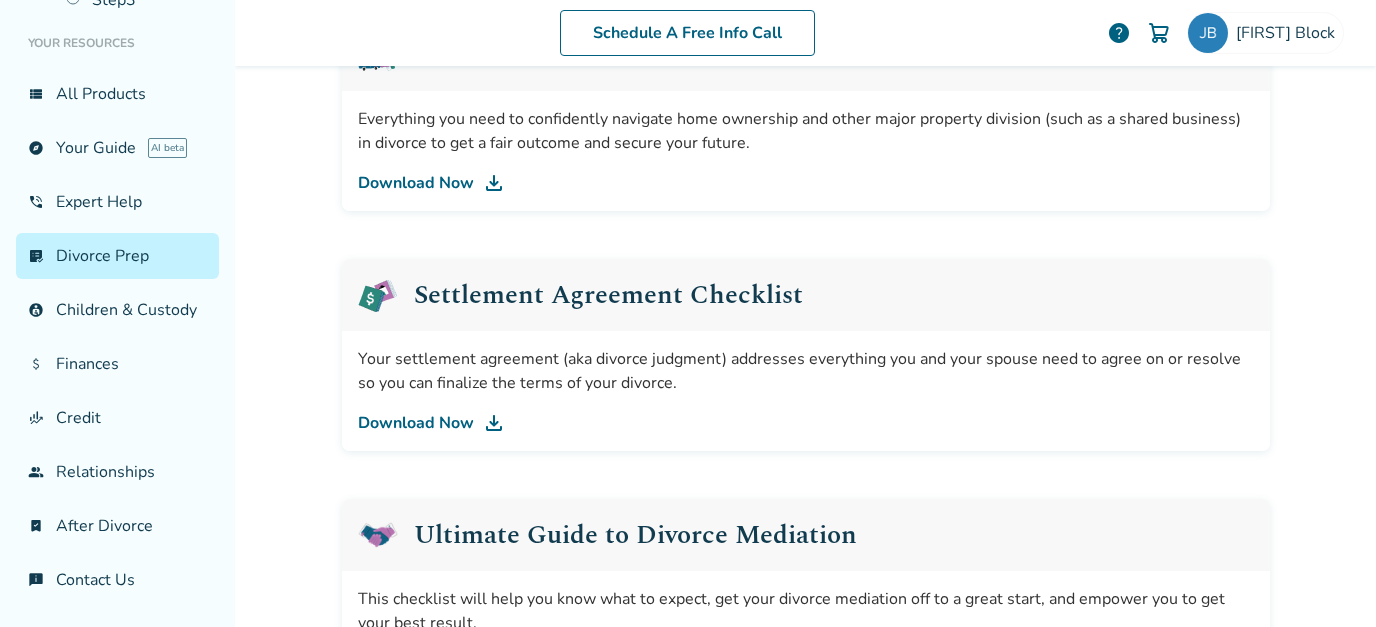 scroll, scrollTop: 1115, scrollLeft: 0, axis: vertical 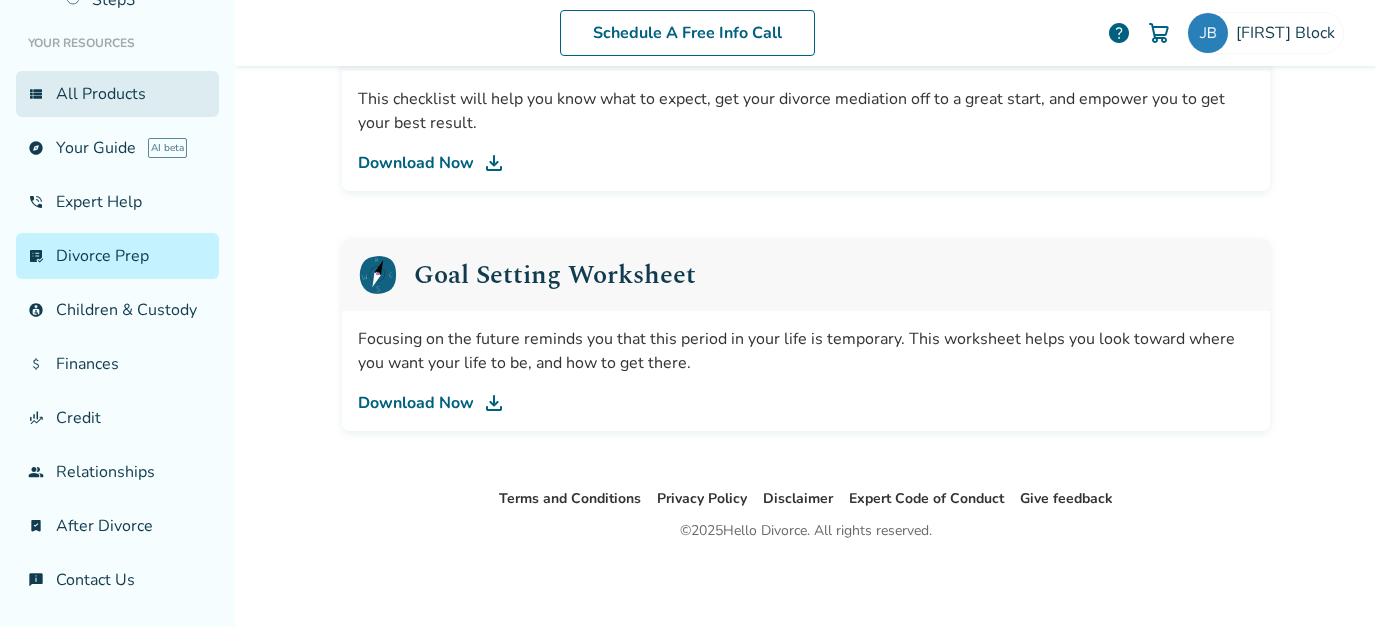 click on "view_list All Products" at bounding box center (117, 94) 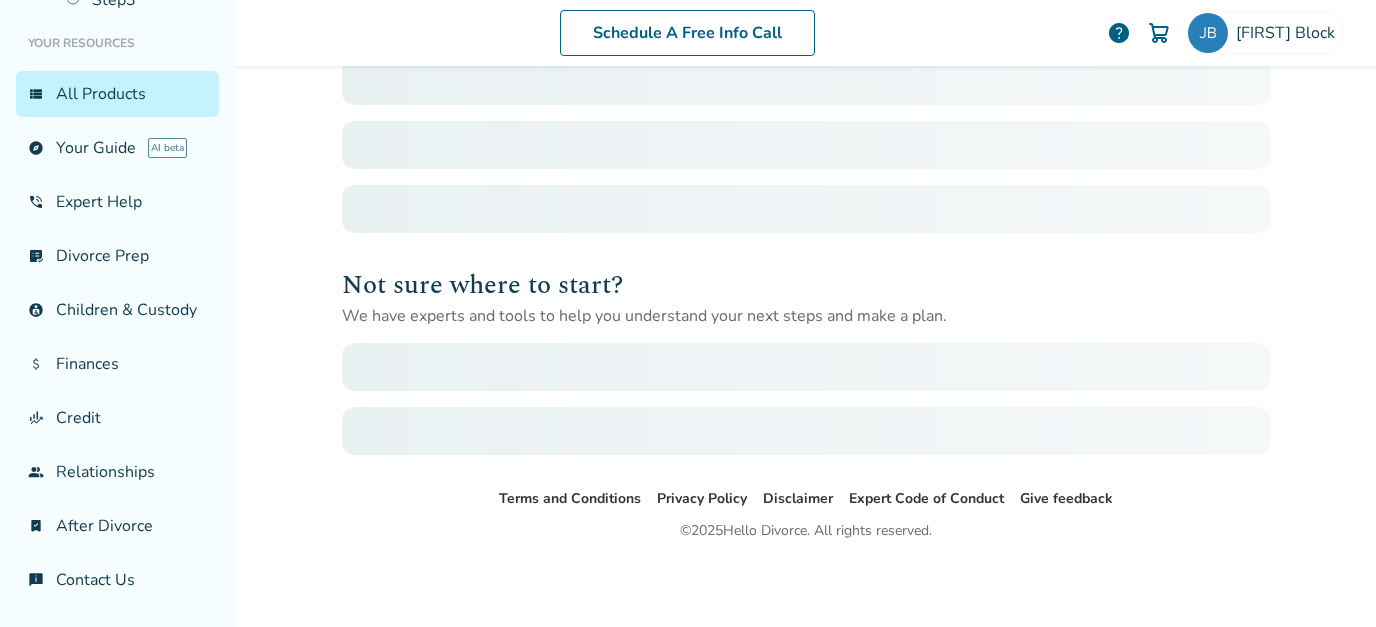 scroll, scrollTop: 98, scrollLeft: 0, axis: vertical 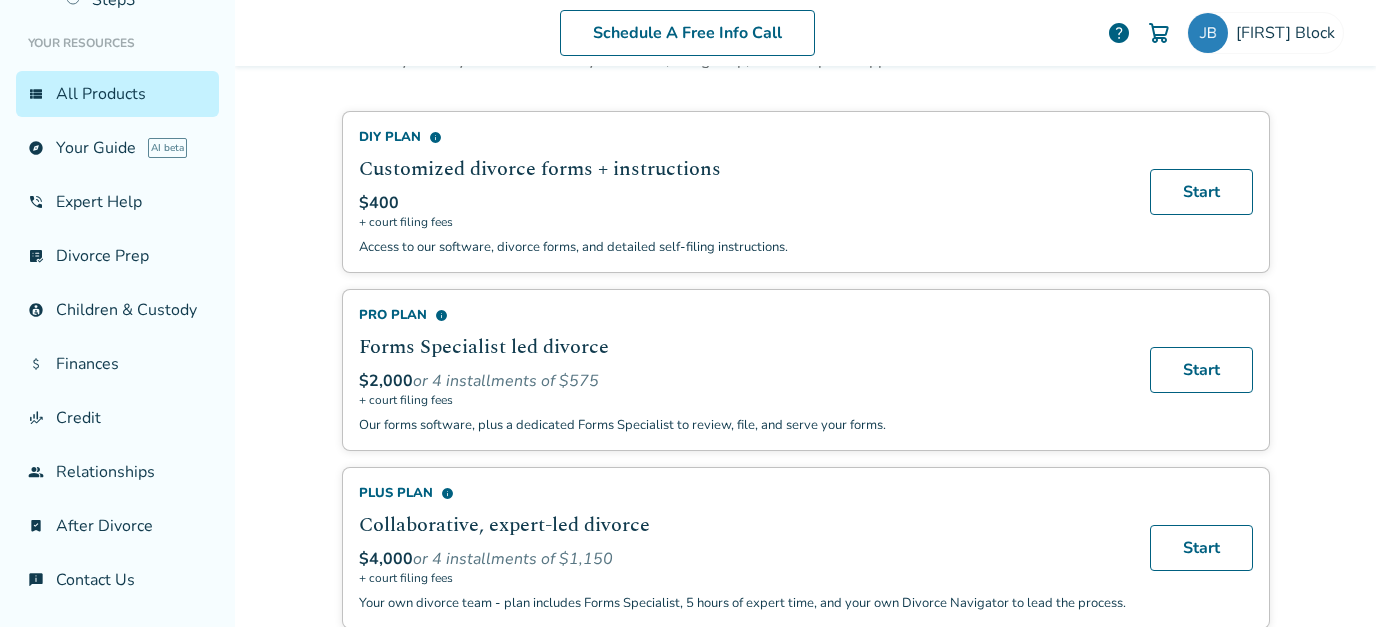 drag, startPoint x: 225, startPoint y: 119, endPoint x: 226, endPoint y: 101, distance: 18.027756 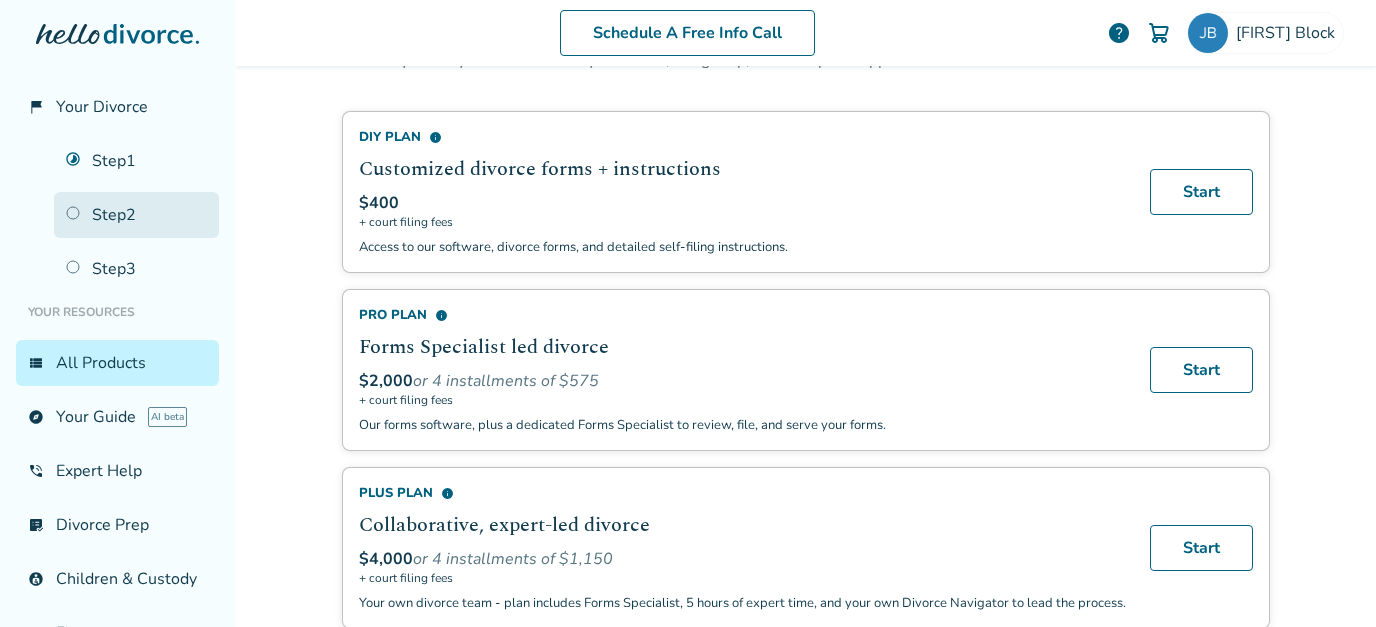 click on "Step  2" at bounding box center [136, 215] 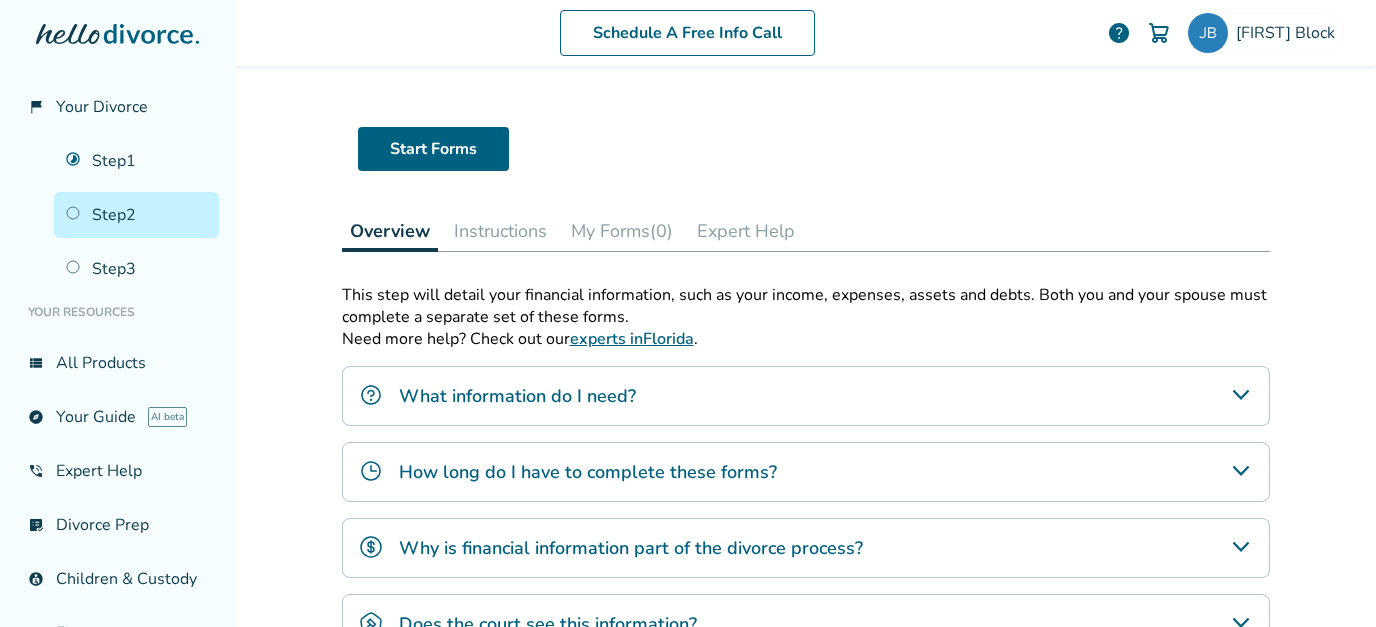 click on "Expert Help" at bounding box center (746, 231) 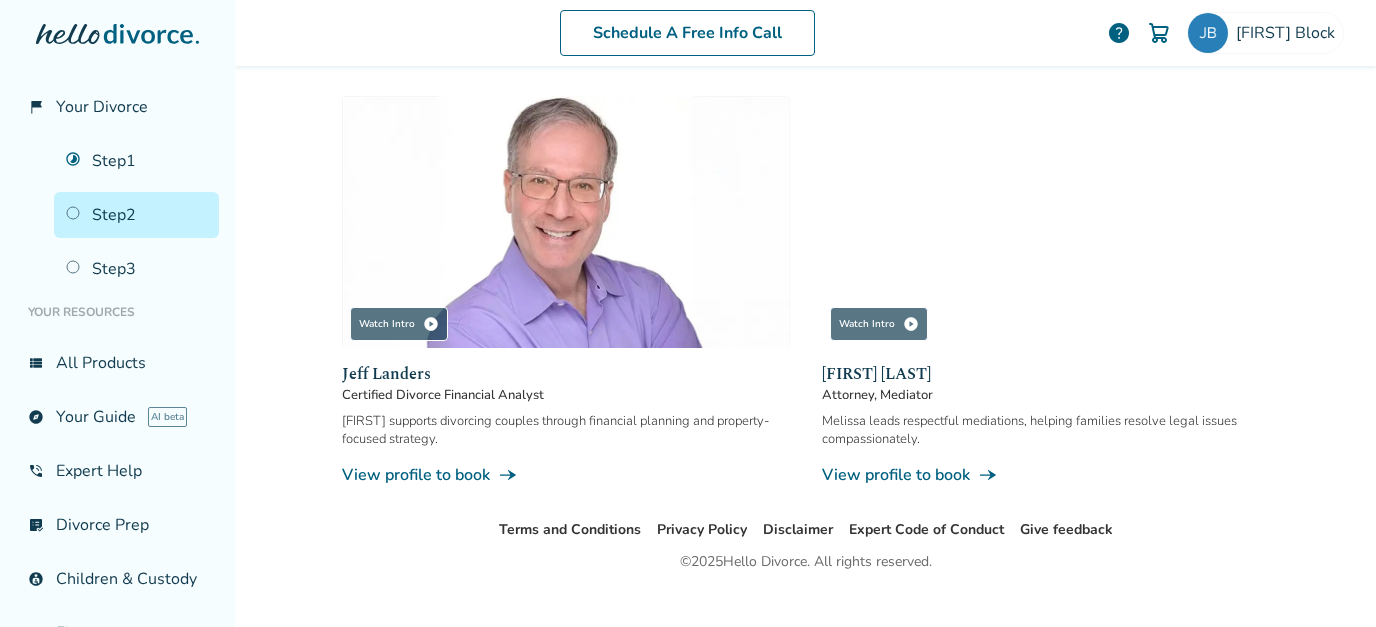scroll, scrollTop: 378, scrollLeft: 0, axis: vertical 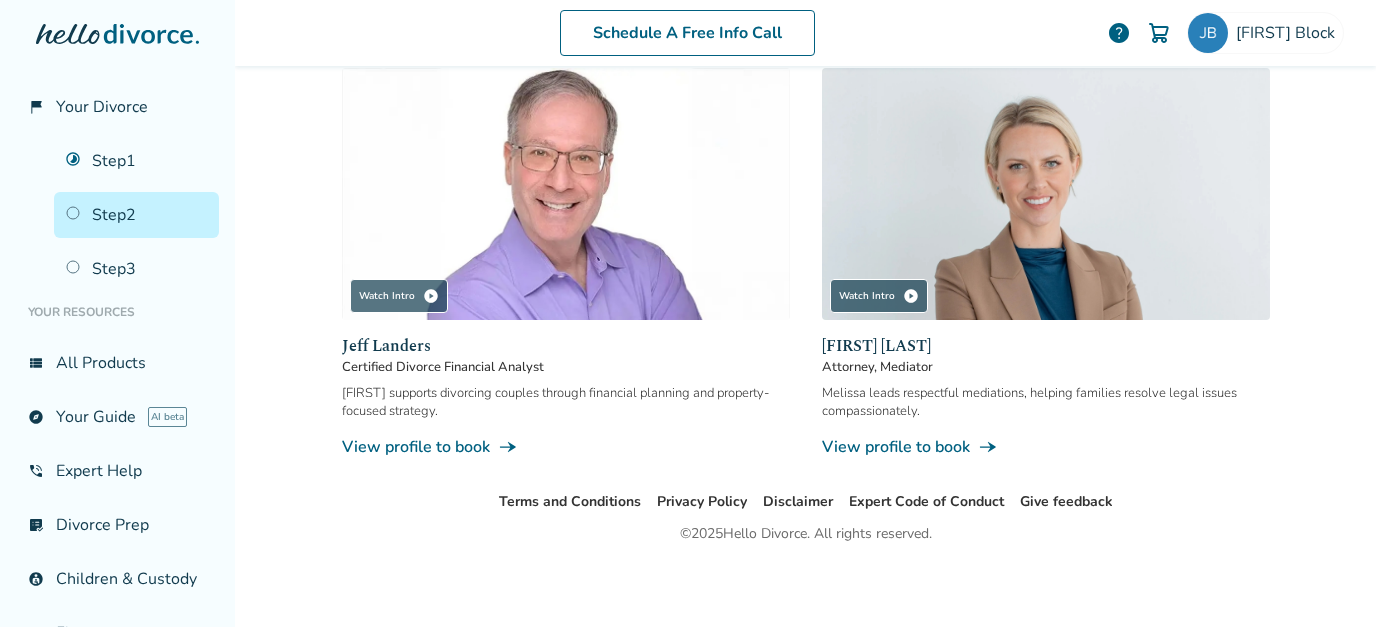 click on "View profile to book line_end_arrow_notch" at bounding box center (1046, 447) 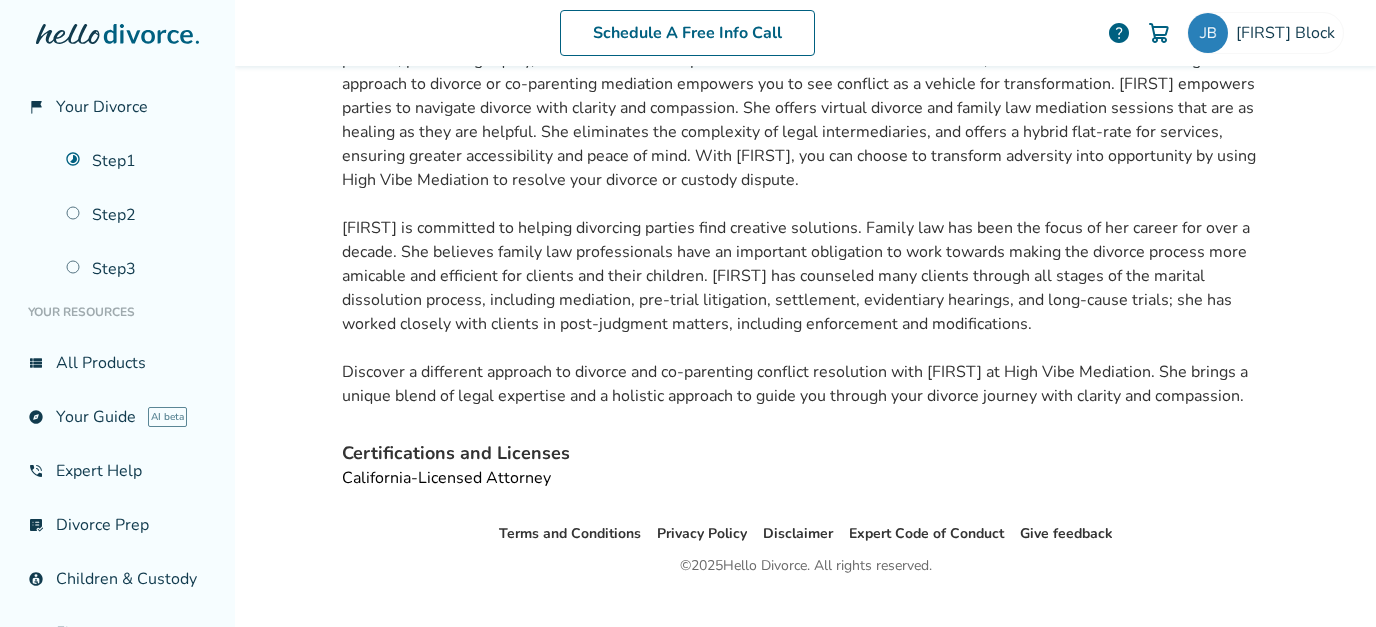 scroll, scrollTop: 97, scrollLeft: 0, axis: vertical 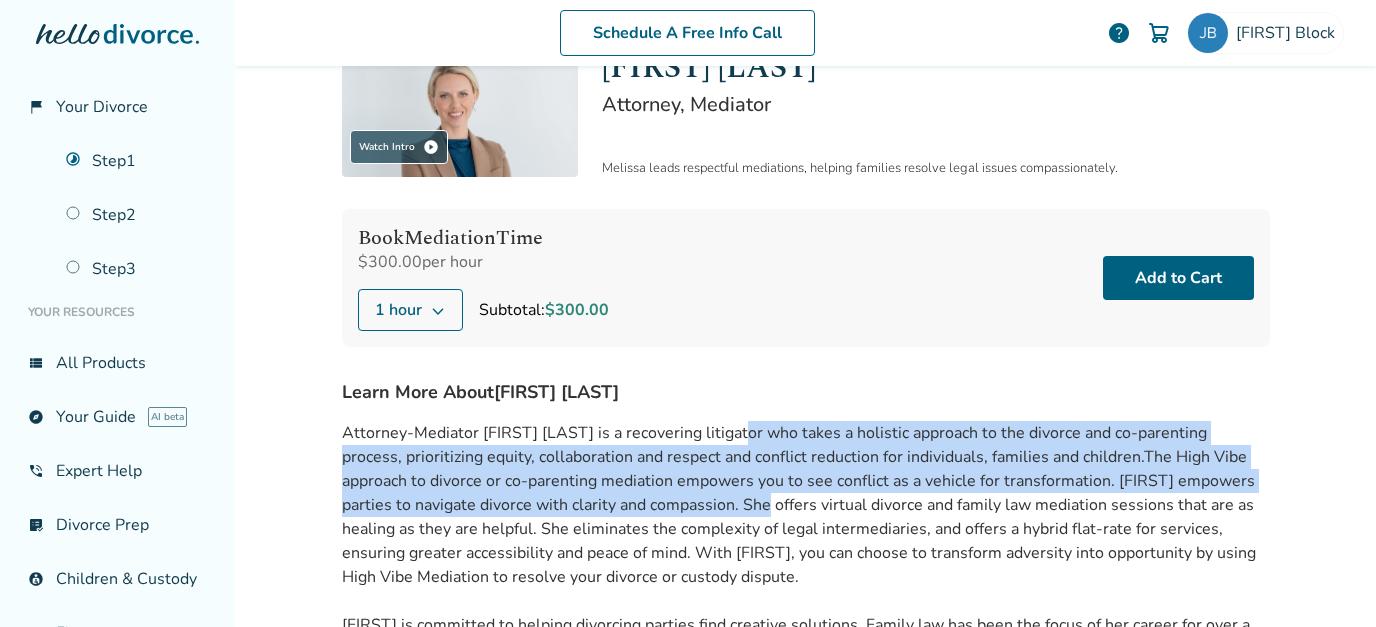 drag, startPoint x: 753, startPoint y: 426, endPoint x: 769, endPoint y: 517, distance: 92.39589 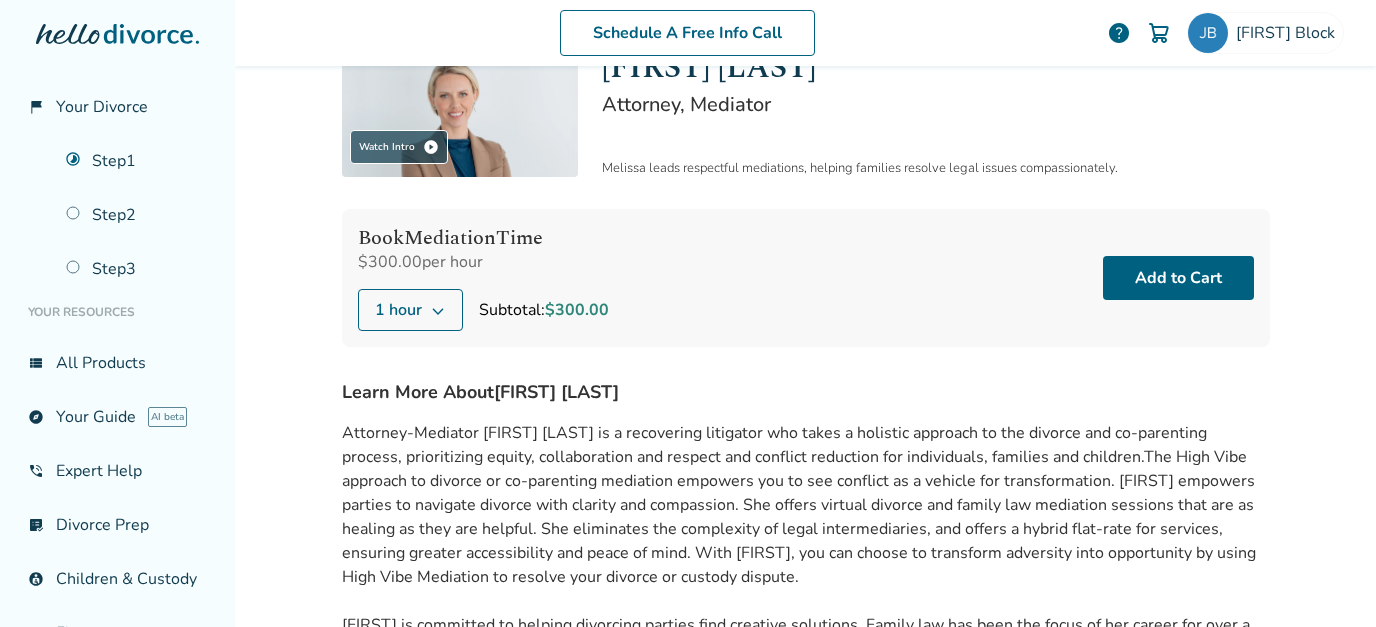 click on "The High Vibe approach to divorce or co-parenting mediation empowers you to see conflict as a vehicle for transformation. [FIRST] empowers parties to navigate divorce with clarity and compassion. She offers virtual divorce and family law mediation sessions that are as healing as they are helpful. She eliminates the complexity of legal intermediaries, and offers a hybrid flat-rate for services, ensuring greater accessibility and peace of mind. With [FIRST], you can choose to transform adversity into opportunity by using High Vibe Mediation to resolve your divorce or custody dispute." at bounding box center [799, 517] 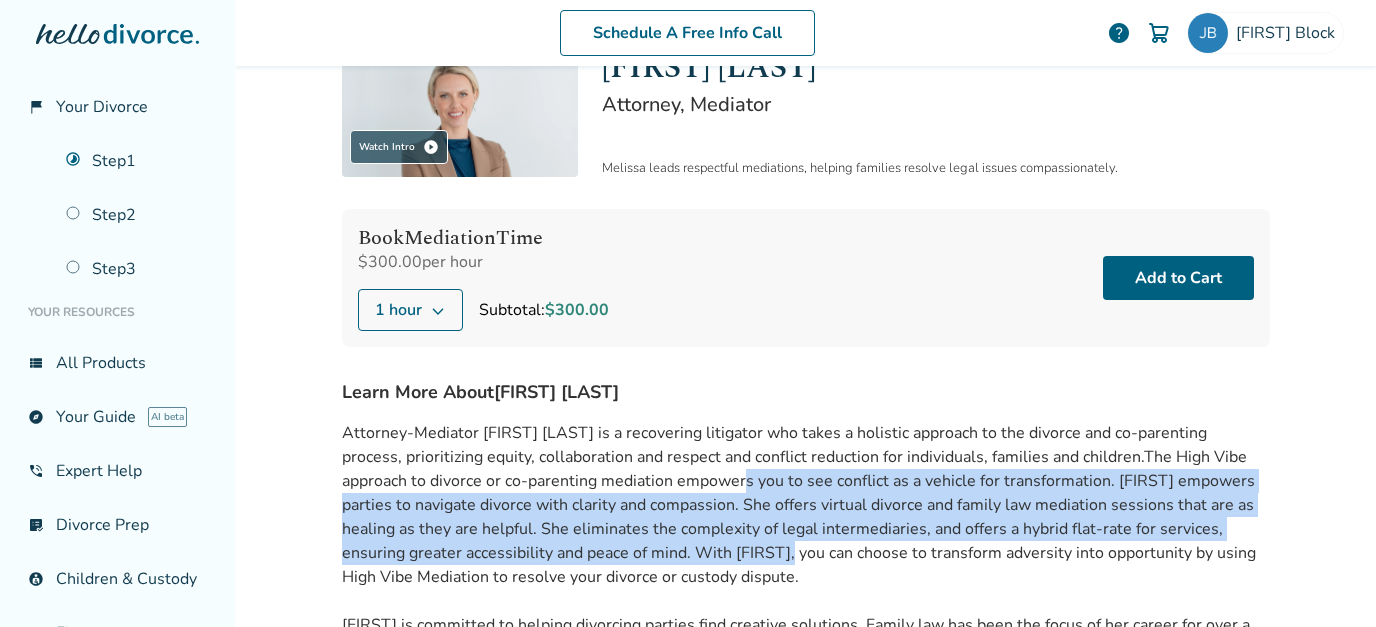drag, startPoint x: 792, startPoint y: 549, endPoint x: 748, endPoint y: 480, distance: 81.8352 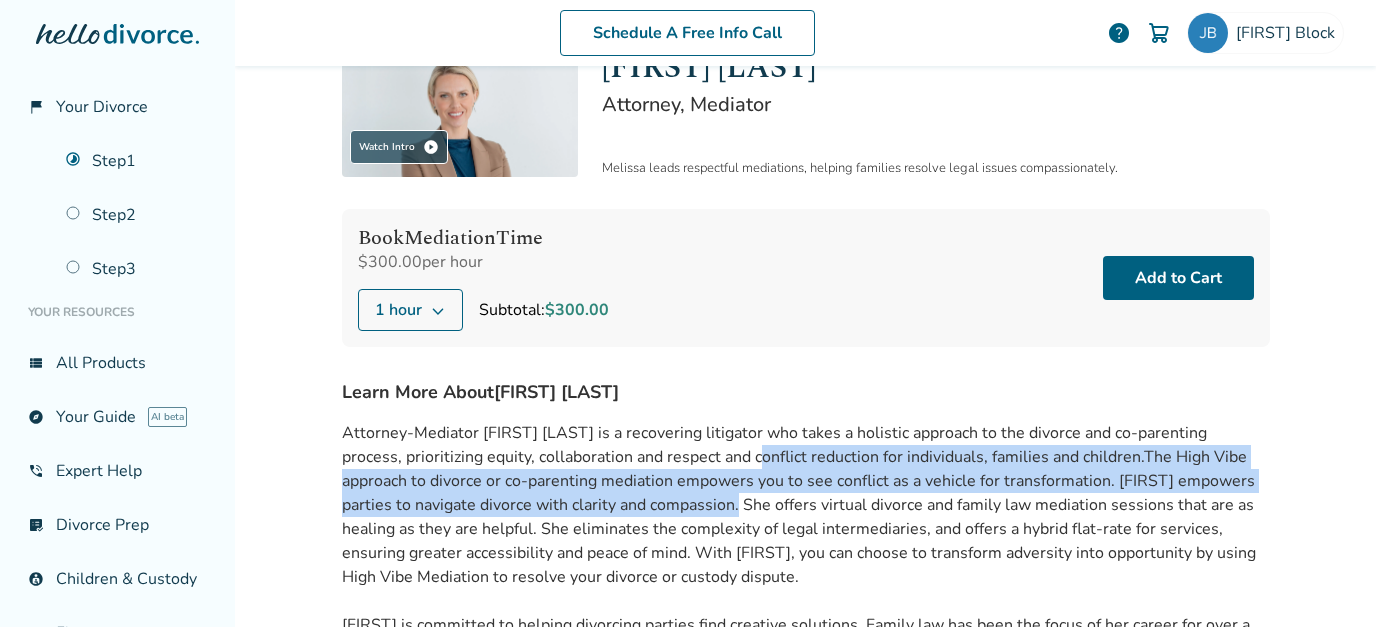 drag, startPoint x: 733, startPoint y: 484, endPoint x: 744, endPoint y: 515, distance: 32.89377 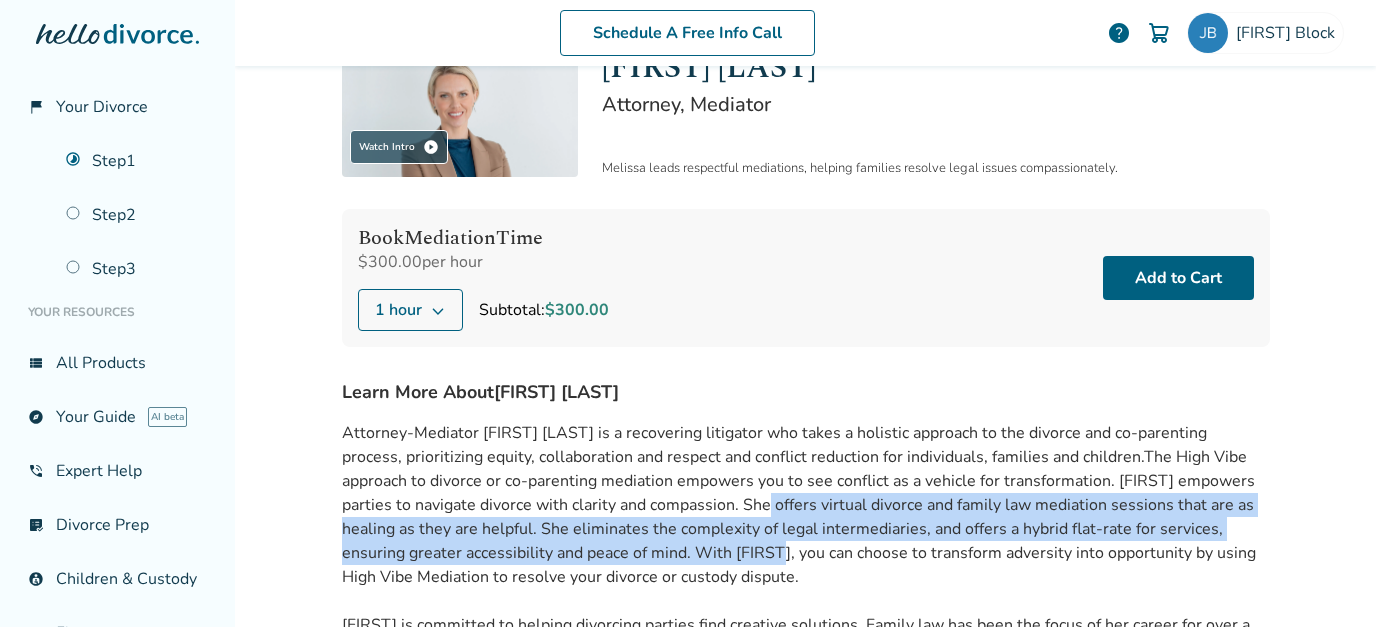 drag, startPoint x: 780, startPoint y: 547, endPoint x: 753, endPoint y: 472, distance: 79.71198 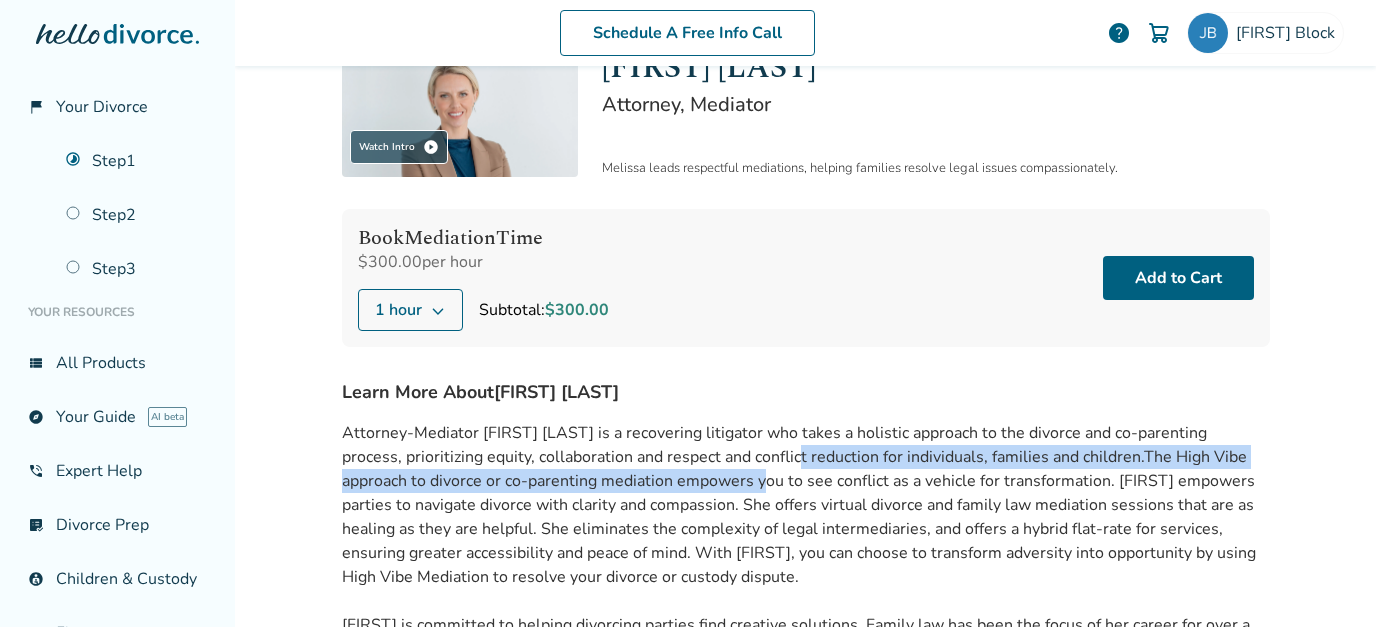 drag, startPoint x: 758, startPoint y: 447, endPoint x: 770, endPoint y: 517, distance: 71.021126 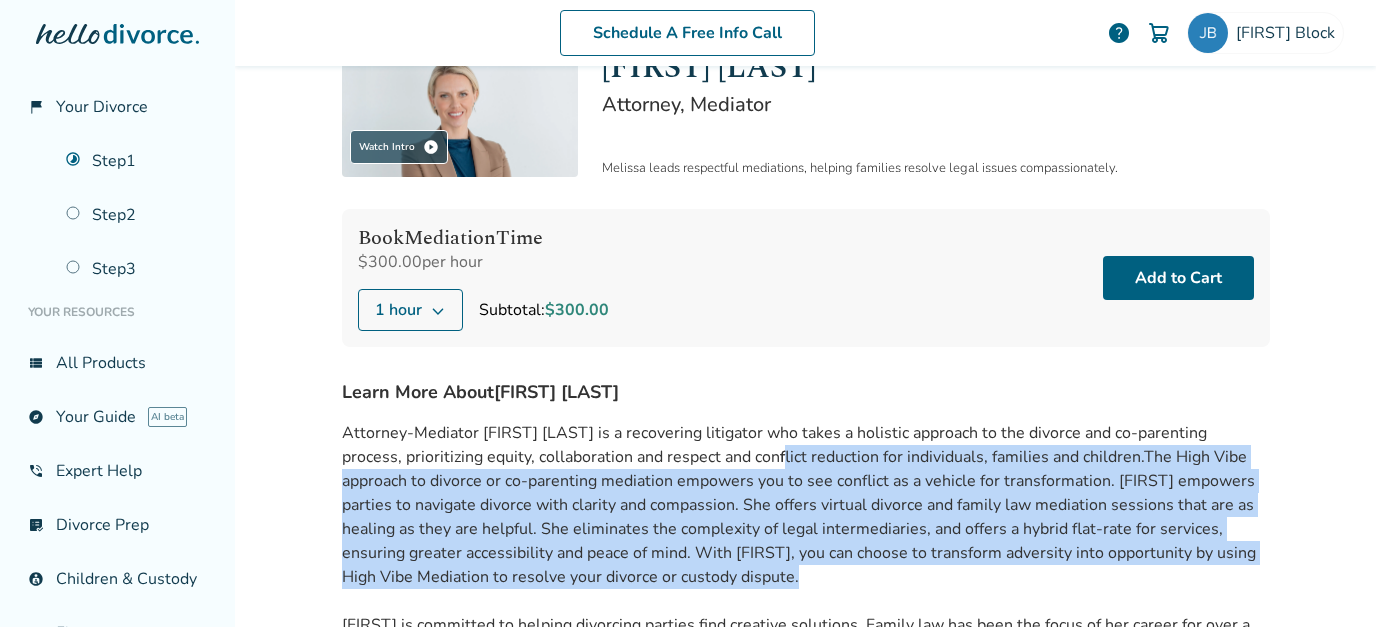 click on "Attorney-Mediator [FIRST] [LAST] is a recovering litigator who takes a holistic approach to the divorce and co-parenting process, prioritizing equity, collaboration and respect and conflict reduction for individuals, families and children.  The High Vibe approach to divorce or co-parenting mediation empowers you to see conflict as a vehicle for transformation. [FIRST] empowers parties to navigate divorce with clarity and compassion. She offers virtual divorce and family law mediation sessions that are as healing as they are helpful. She eliminates the complexity of legal intermediaries, and offers a hybrid flat-rate for services, ensuring greater accessibility and peace of mind. With [FIRST], you can choose to transform adversity into opportunity by using High Vibe Mediation to resolve your divorce or custody dispute." at bounding box center (806, 613) 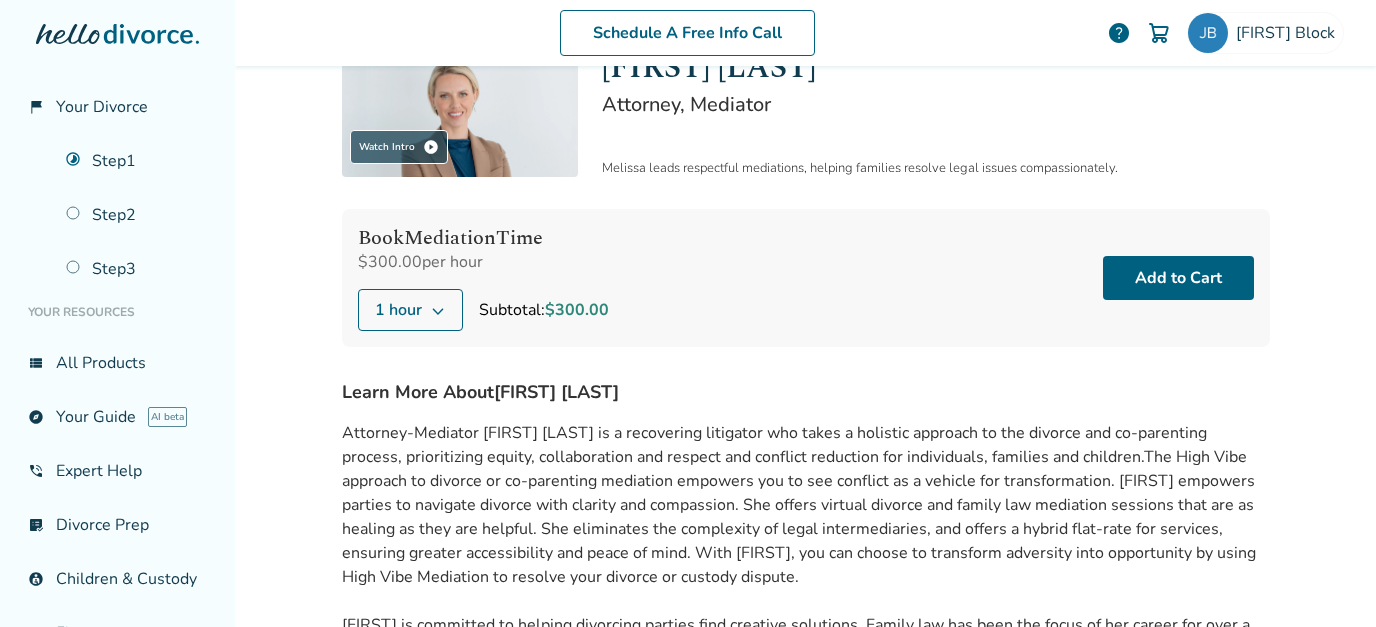 drag, startPoint x: 732, startPoint y: 455, endPoint x: 733, endPoint y: 468, distance: 13.038404 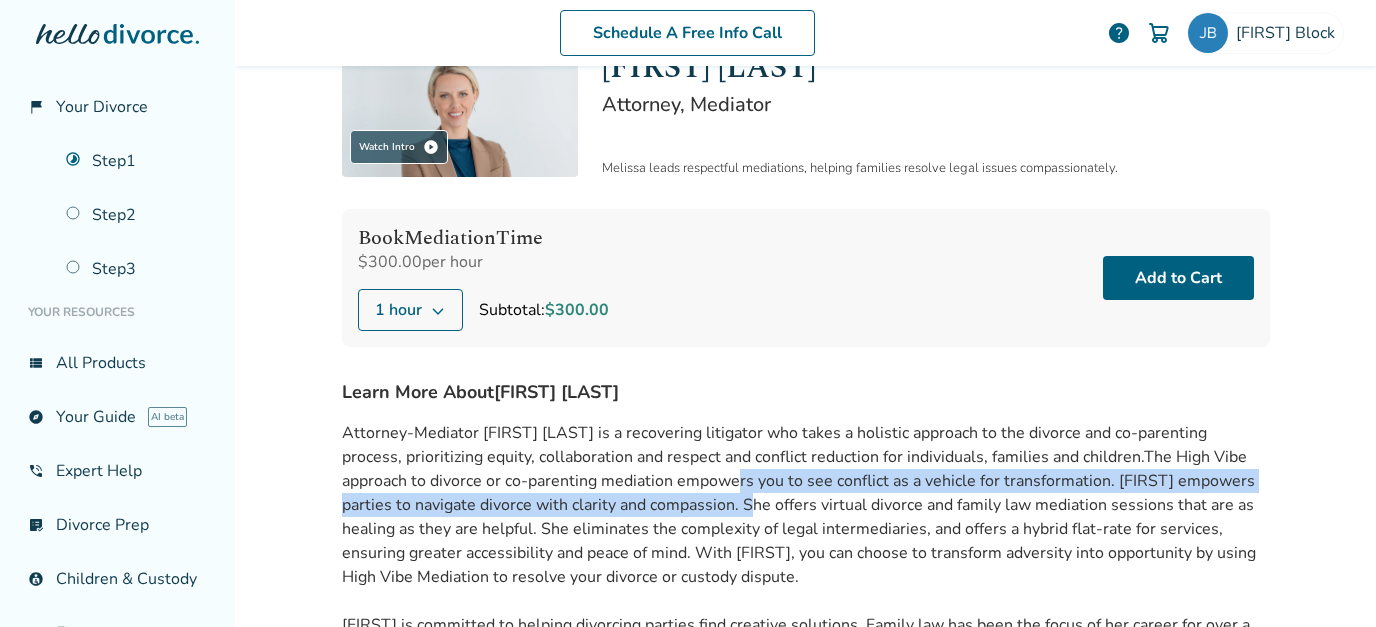 drag, startPoint x: 747, startPoint y: 480, endPoint x: 761, endPoint y: 524, distance: 46.173584 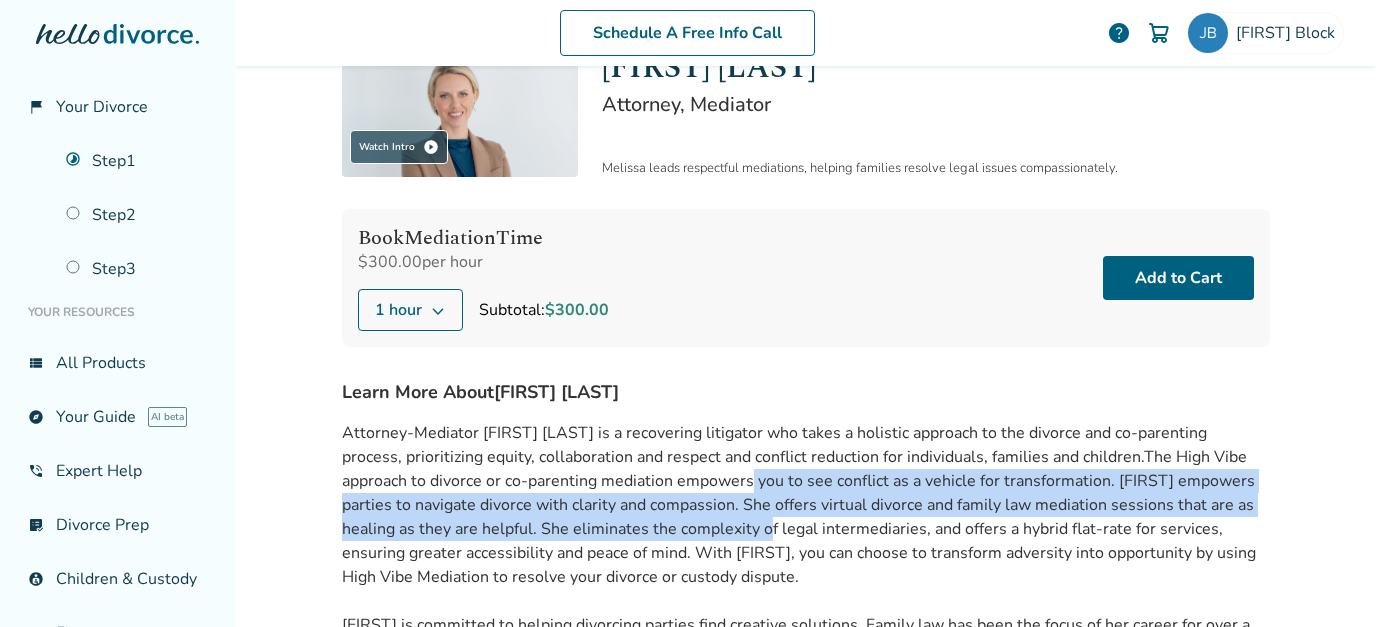 drag, startPoint x: 768, startPoint y: 530, endPoint x: 733, endPoint y: 458, distance: 80.05623 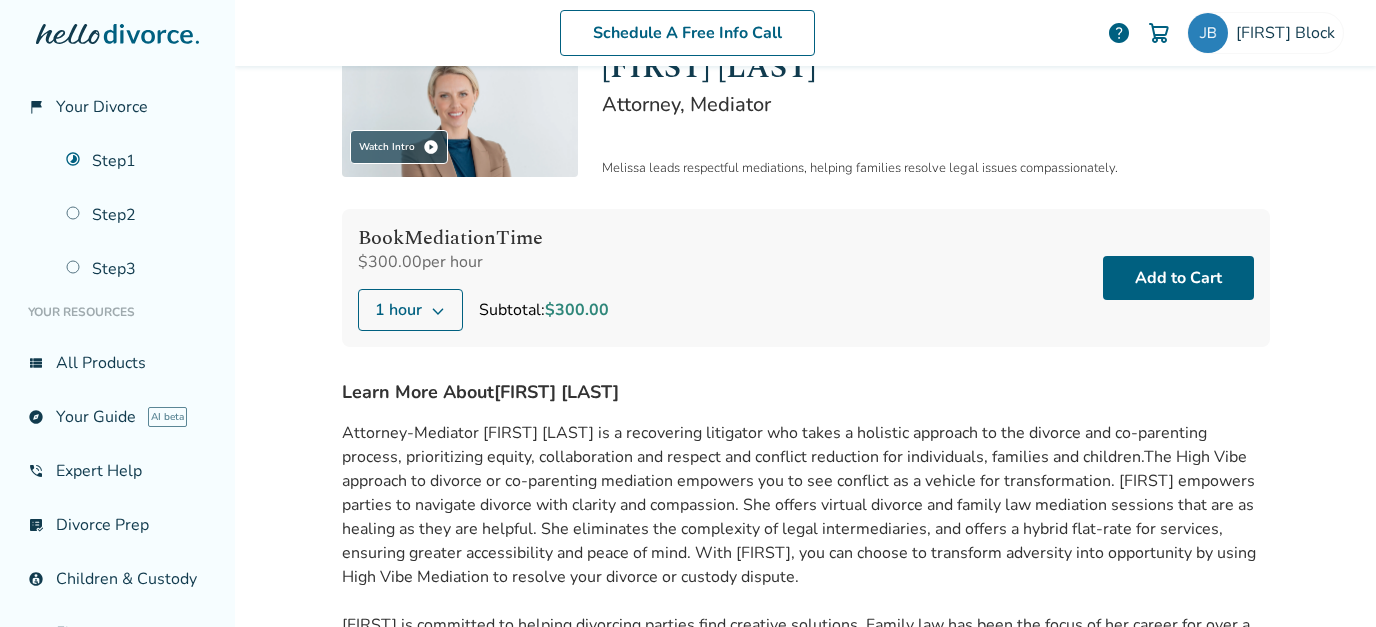 drag, startPoint x: 733, startPoint y: 457, endPoint x: 735, endPoint y: 476, distance: 19.104973 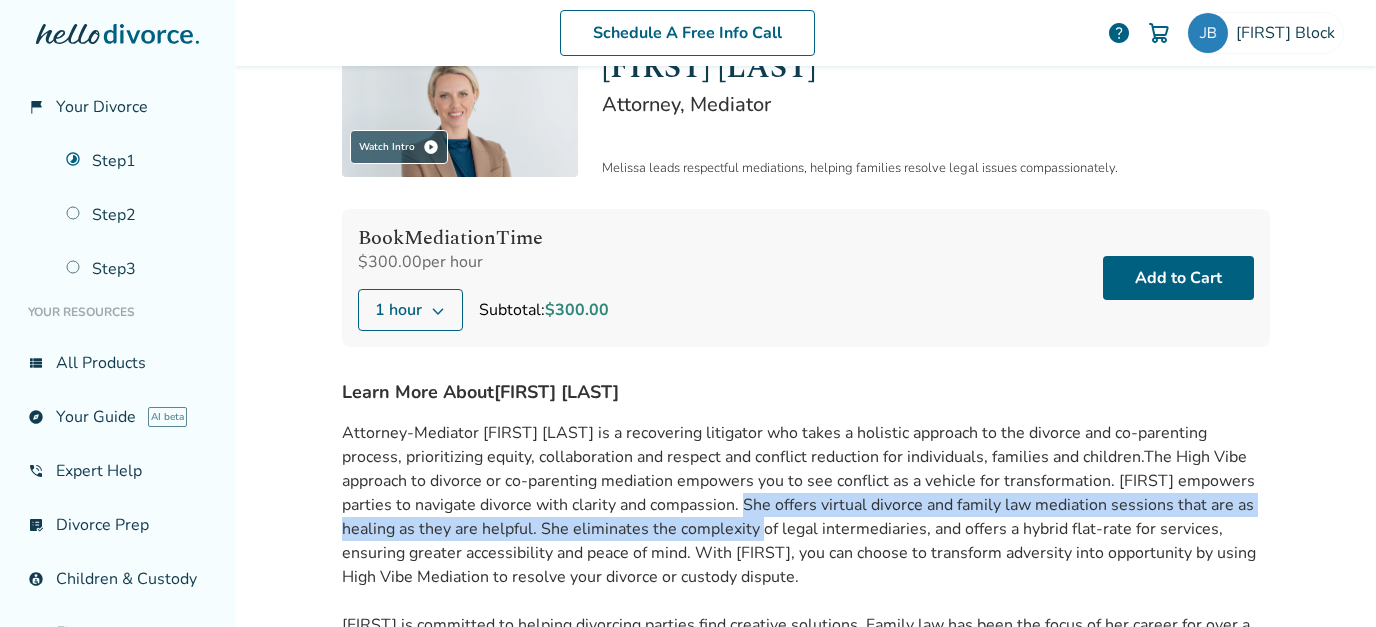 drag, startPoint x: 742, startPoint y: 495, endPoint x: 759, endPoint y: 540, distance: 48.104053 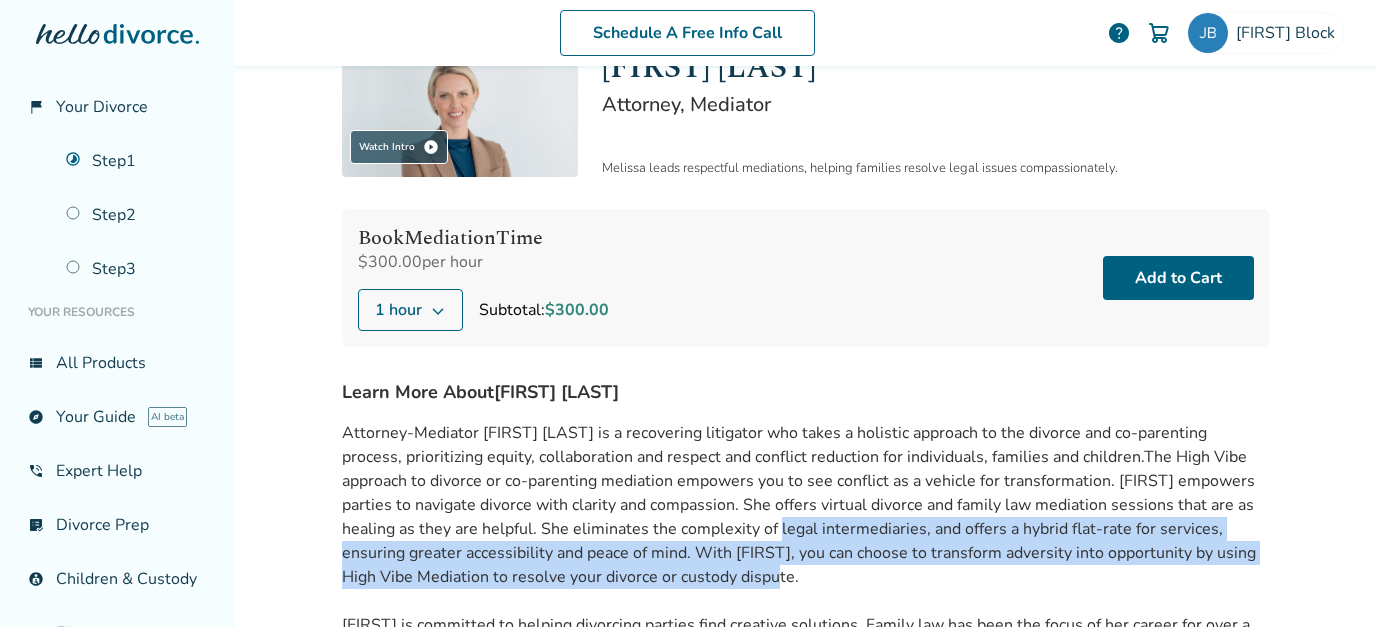 drag, startPoint x: 781, startPoint y: 564, endPoint x: 756, endPoint y: 484, distance: 83.81527 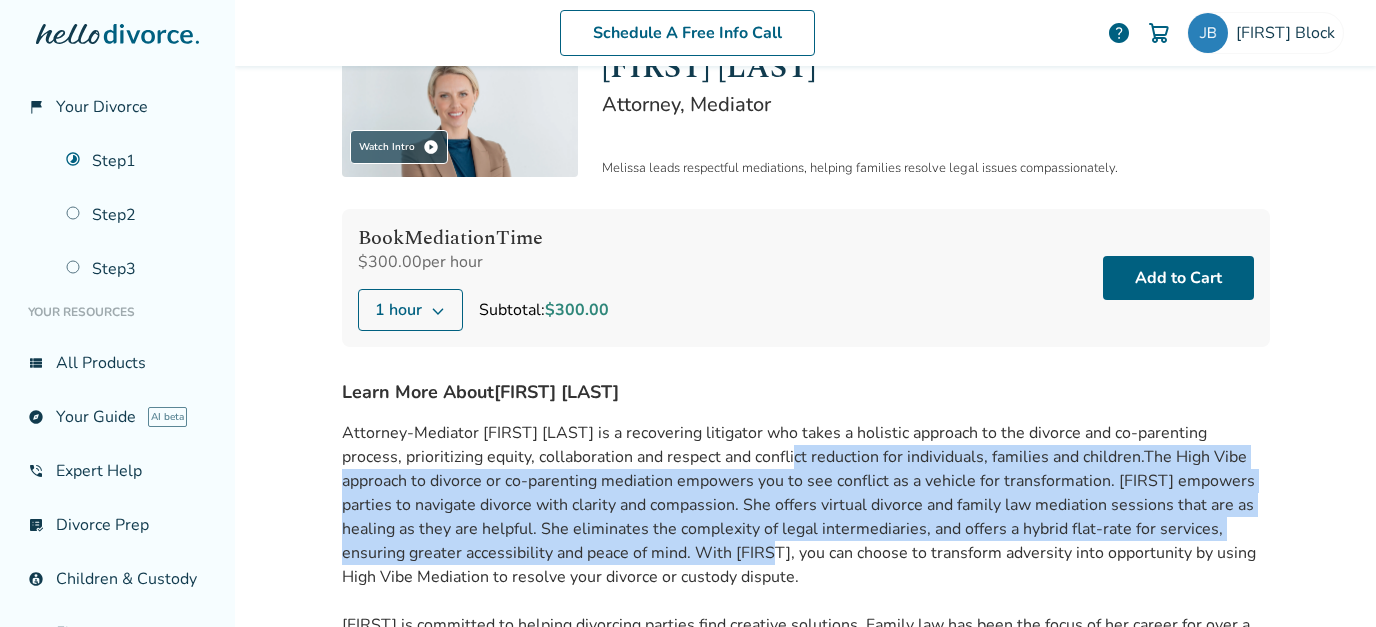 drag, startPoint x: 751, startPoint y: 459, endPoint x: 773, endPoint y: 545, distance: 88.76936 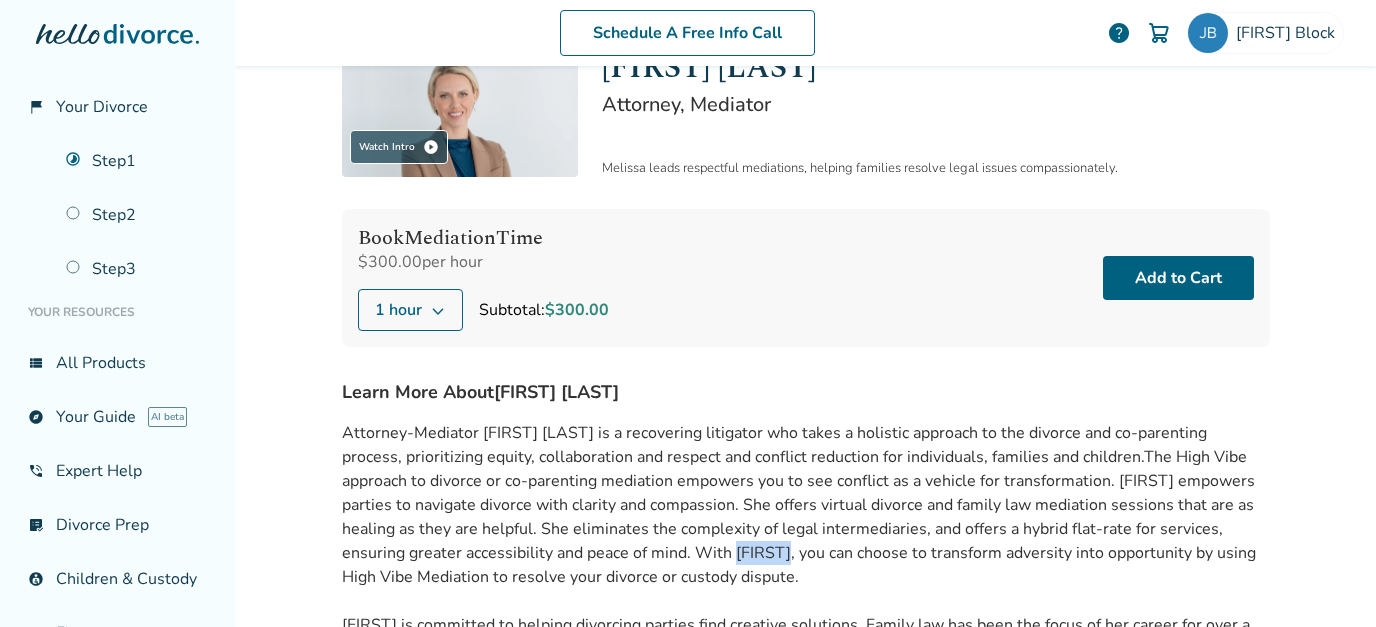 click on "The High Vibe approach to divorce or co-parenting mediation empowers you to see conflict as a vehicle for transformation. [FIRST] empowers parties to navigate divorce with clarity and compassion. She offers virtual divorce and family law mediation sessions that are as healing as they are helpful. She eliminates the complexity of legal intermediaries, and offers a hybrid flat-rate for services, ensuring greater accessibility and peace of mind. With [FIRST], you can choose to transform adversity into opportunity by using High Vibe Mediation to resolve your divorce or custody dispute." at bounding box center (799, 517) 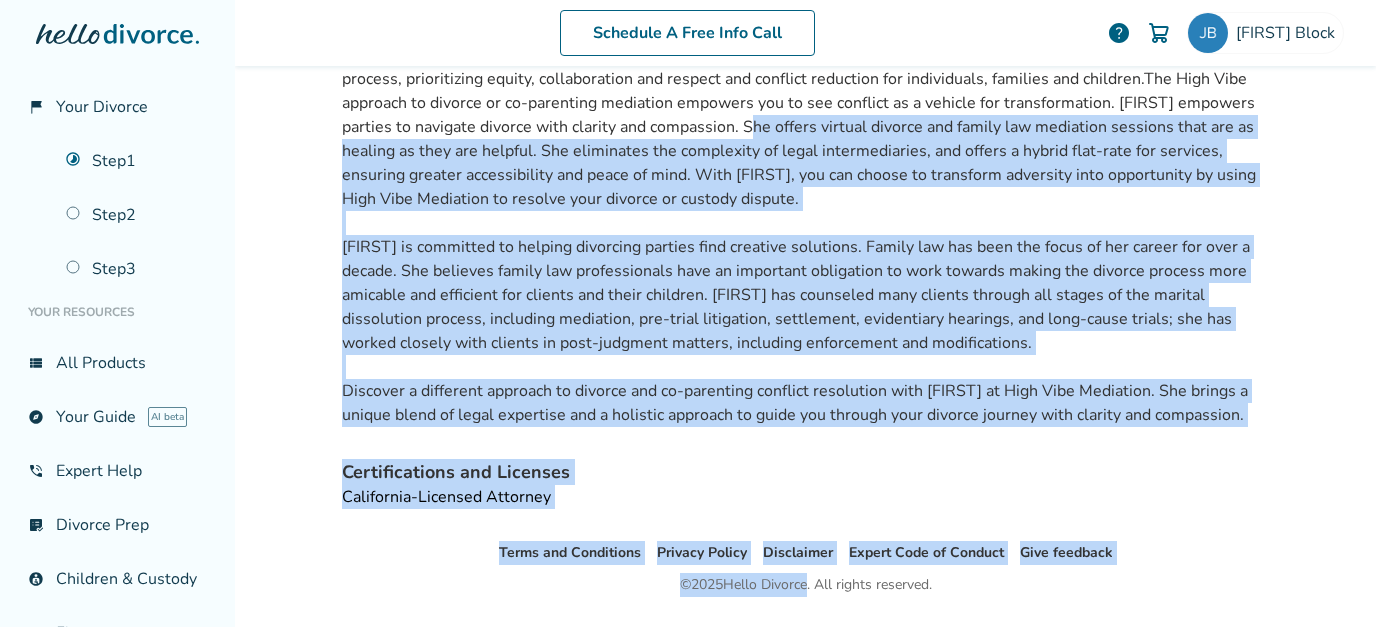 scroll, scrollTop: 528, scrollLeft: 0, axis: vertical 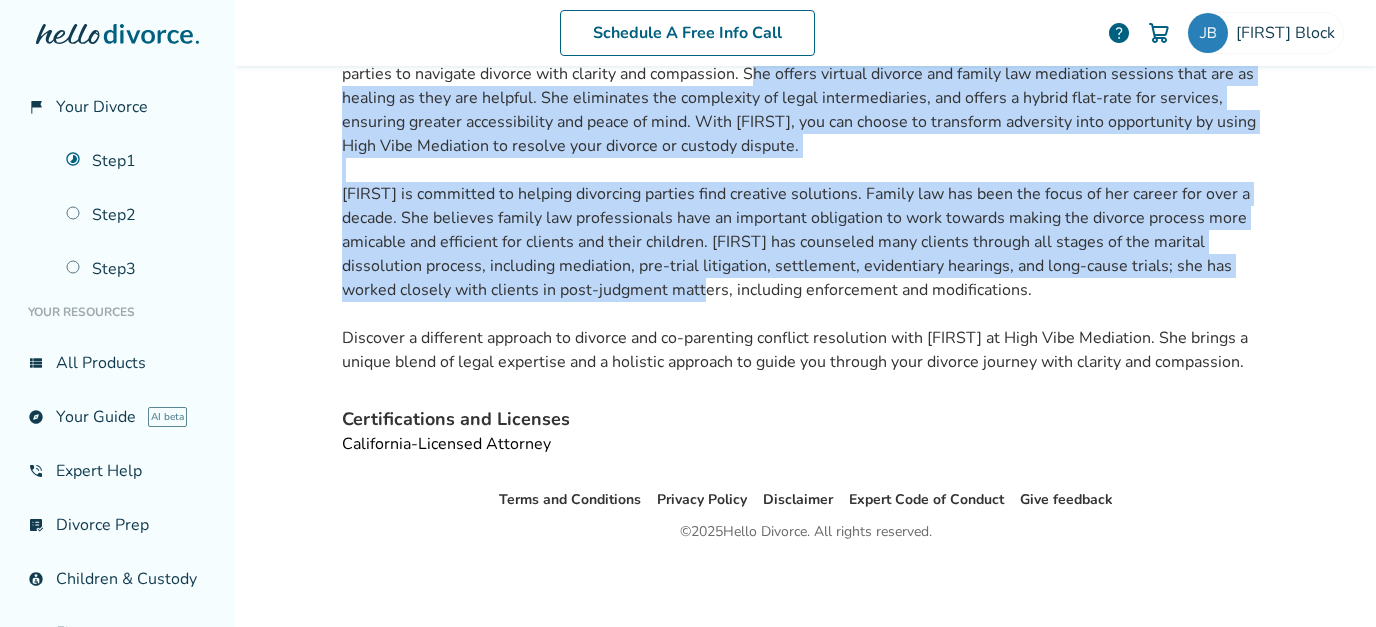 drag, startPoint x: 755, startPoint y: 493, endPoint x: 699, endPoint y: 295, distance: 205.76686 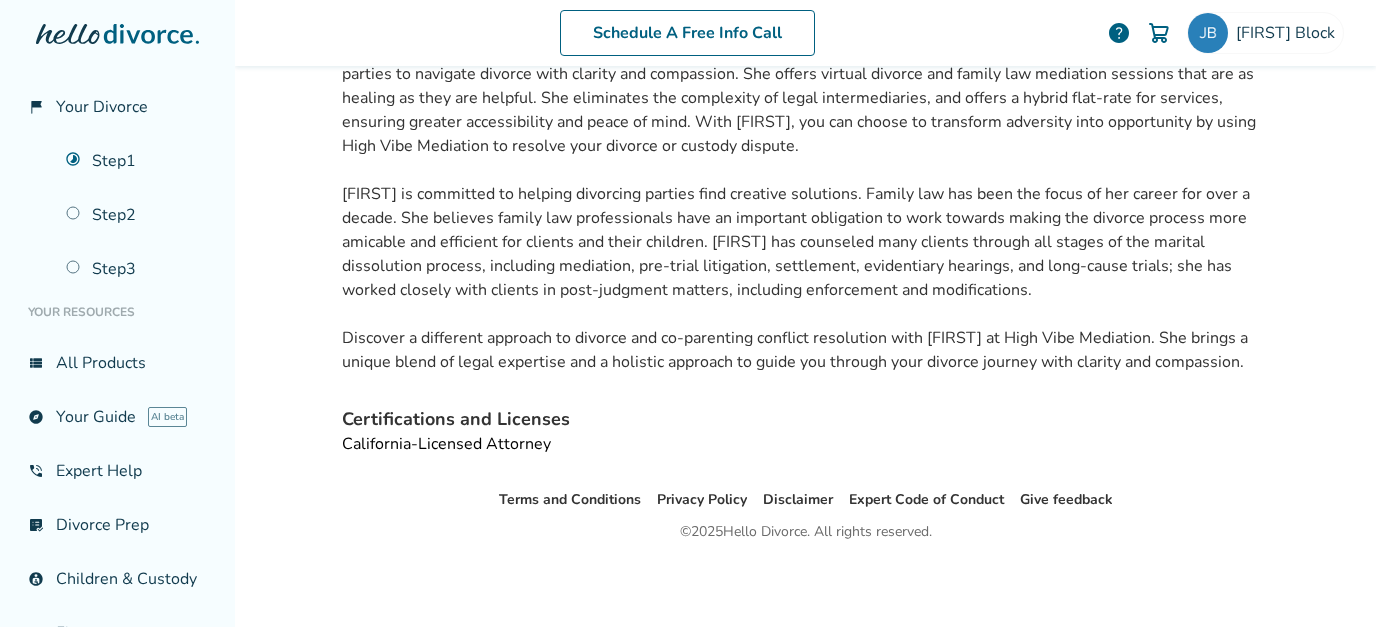 drag, startPoint x: 748, startPoint y: 351, endPoint x: 763, endPoint y: 360, distance: 17.492855 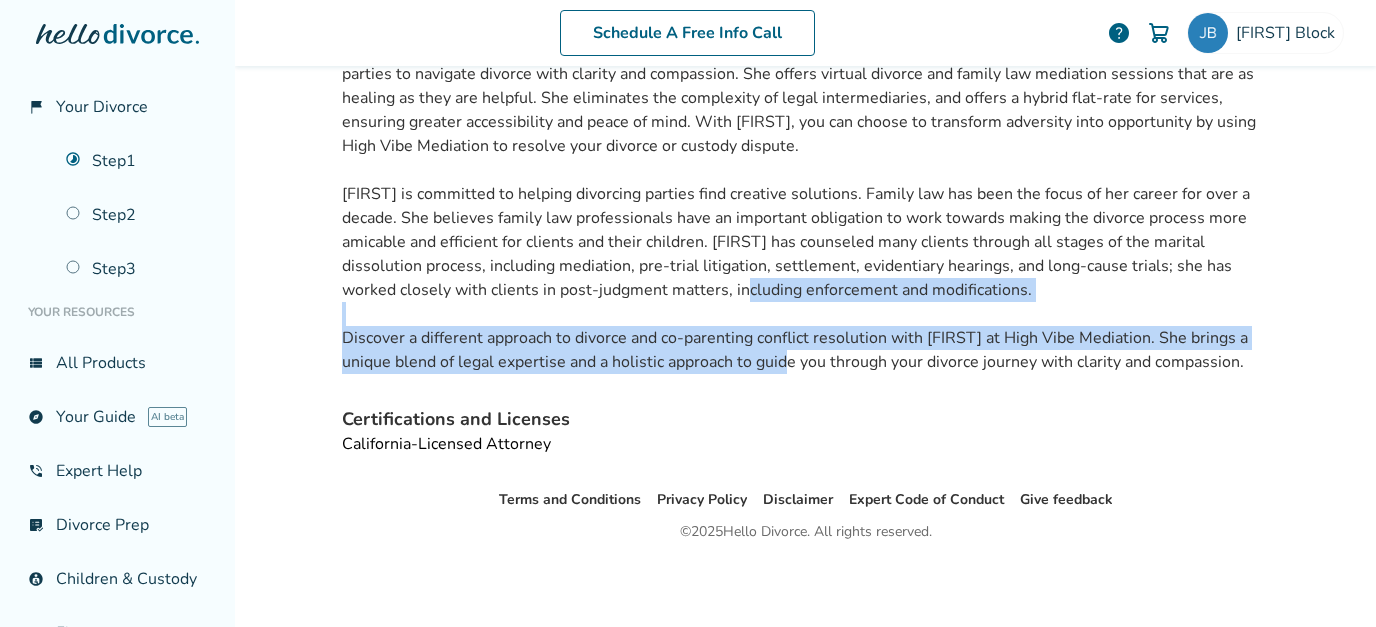 drag, startPoint x: 787, startPoint y: 365, endPoint x: 740, endPoint y: 290, distance: 88.50989 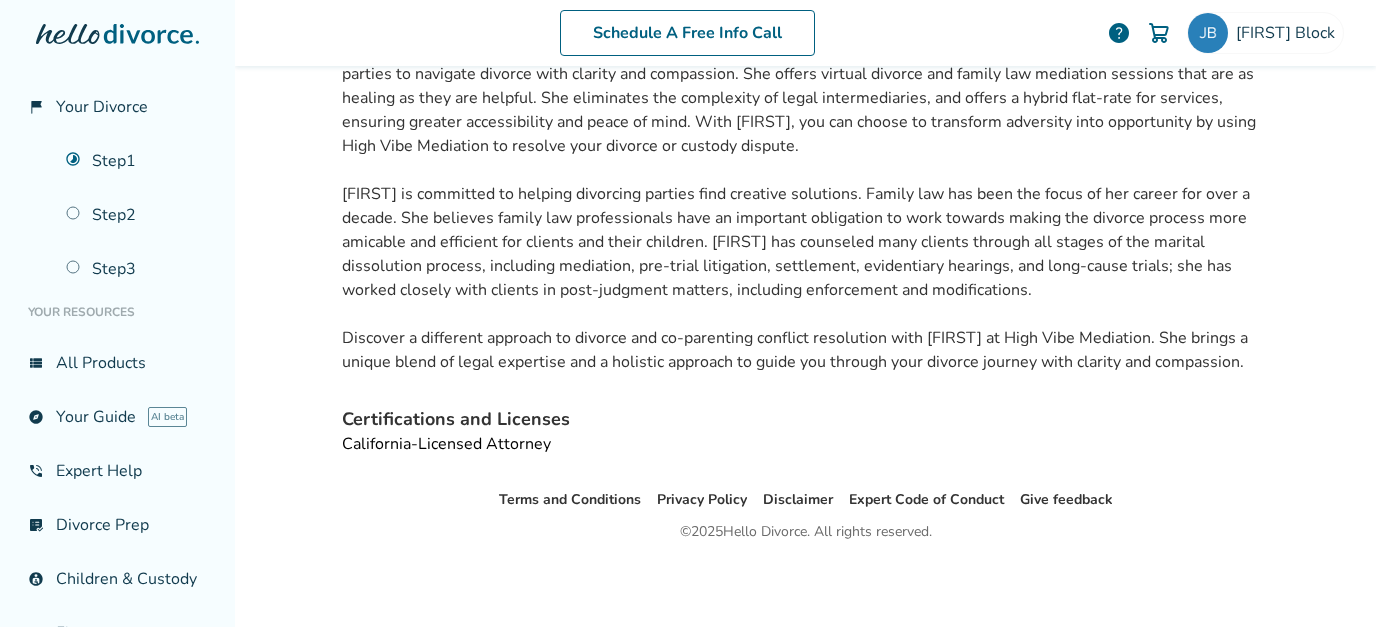 click on "Discover a different approach to divorce and co-parenting conflict resolution with [FIRST] at High Vibe Mediation. She brings a unique blend of legal expertise and a holistic approach to guide you through your divorce journey with clarity and compassion." at bounding box center [795, 350] 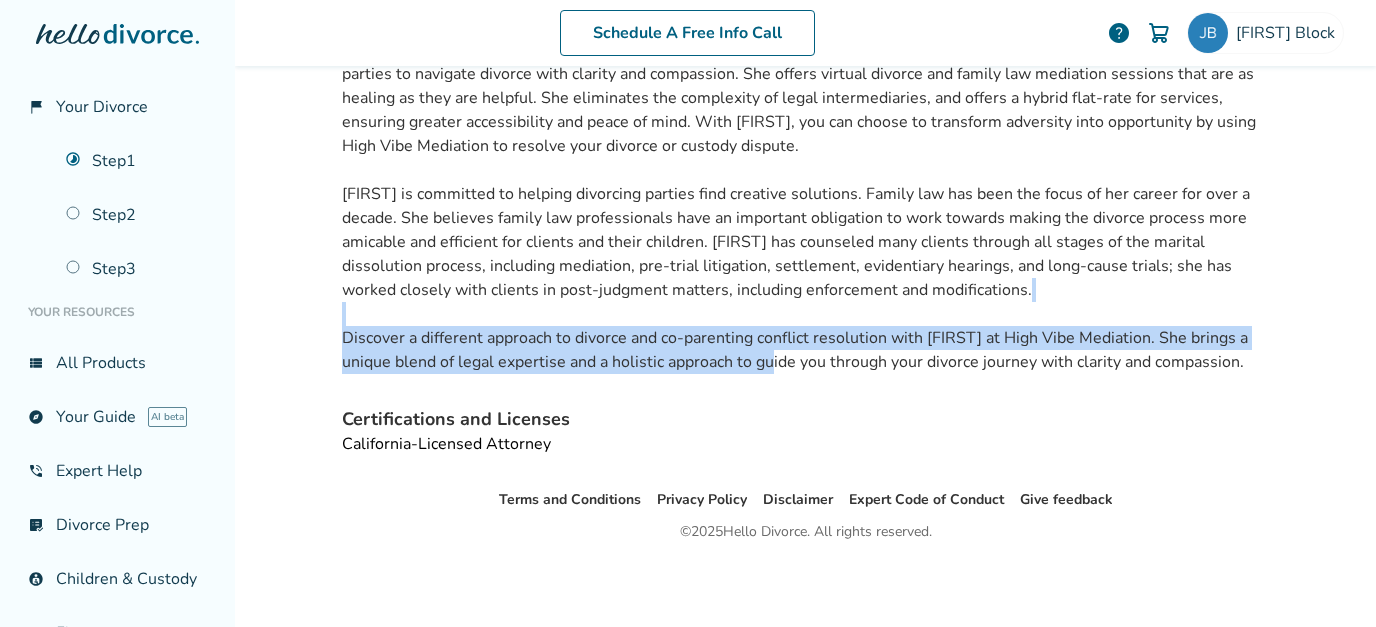 drag, startPoint x: 775, startPoint y: 368, endPoint x: 719, endPoint y: 300, distance: 88.09086 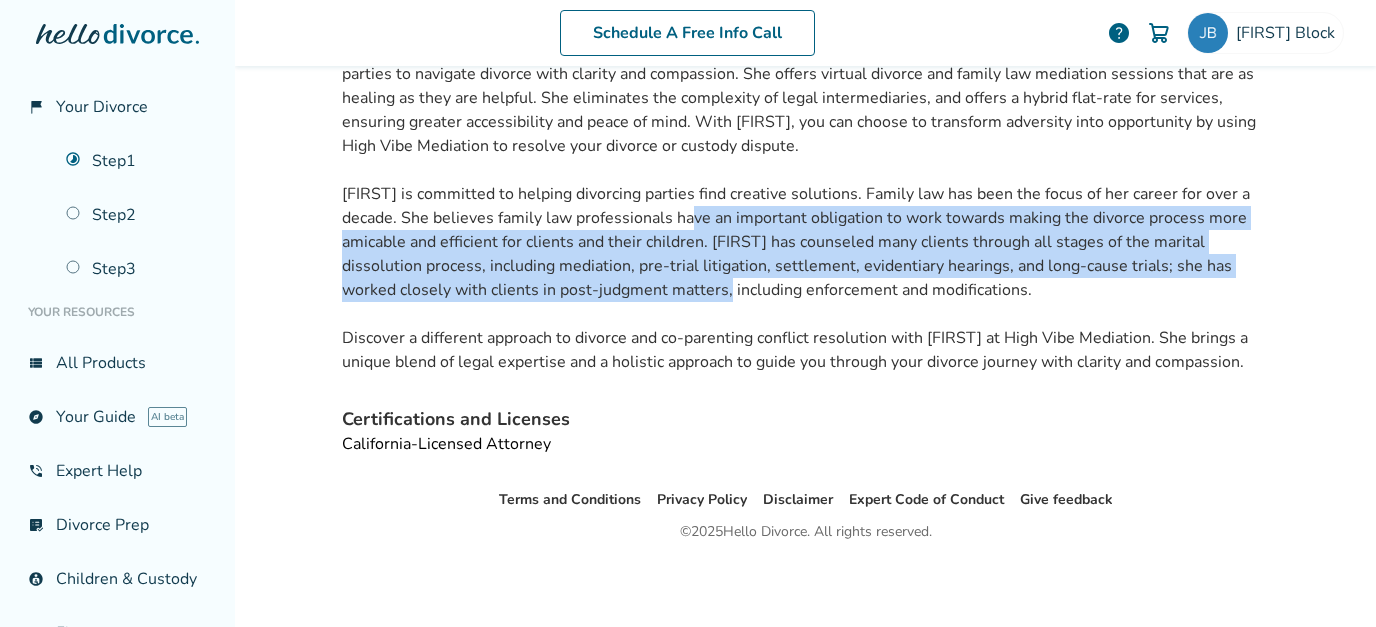 drag, startPoint x: 694, startPoint y: 227, endPoint x: 760, endPoint y: 331, distance: 123.174675 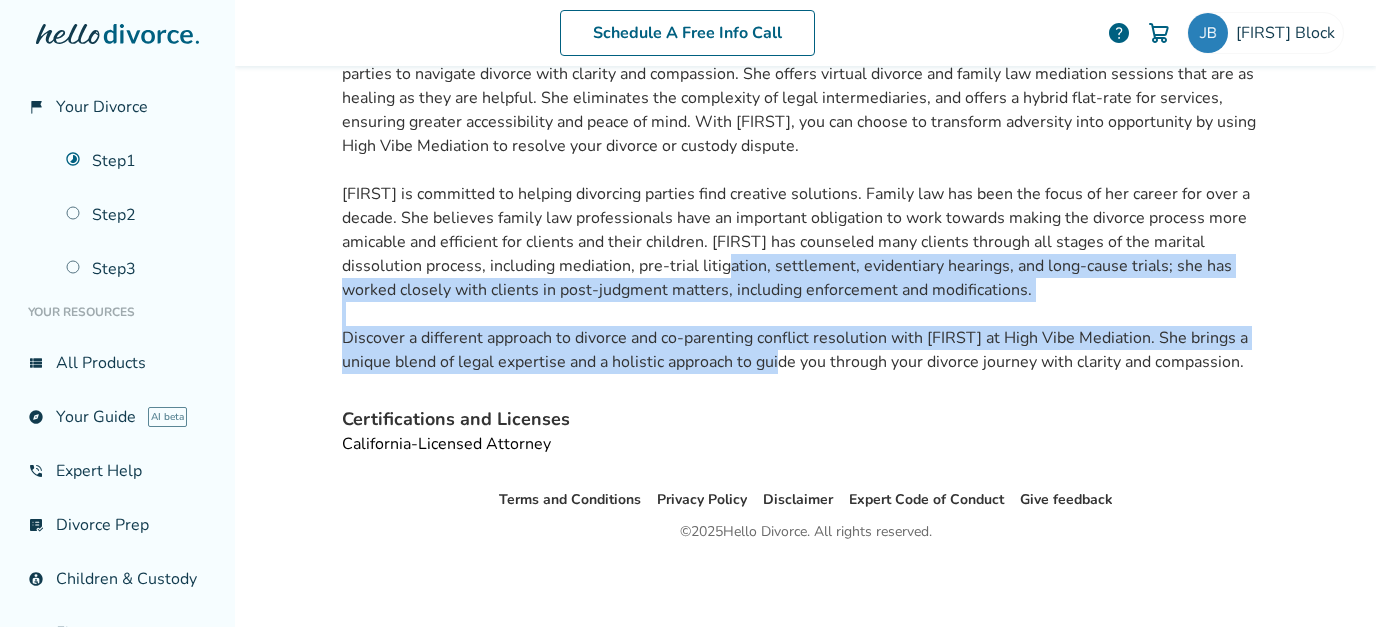 drag, startPoint x: 782, startPoint y: 352, endPoint x: 707, endPoint y: 250, distance: 126.60569 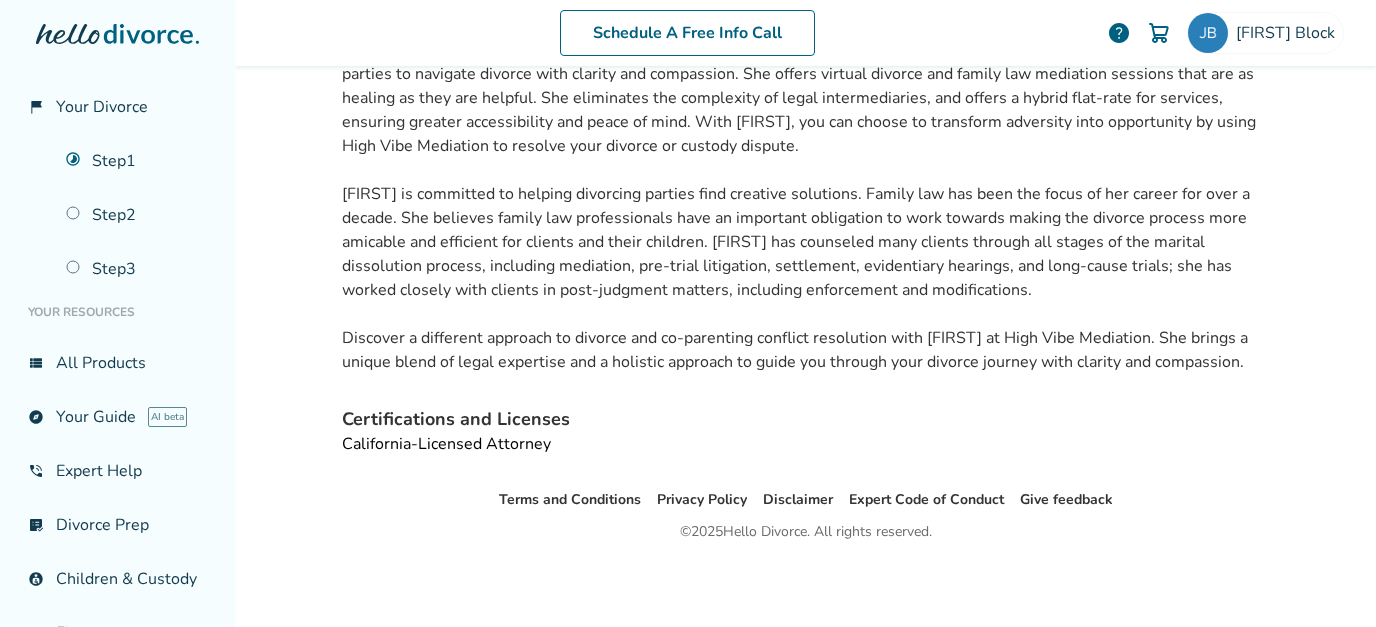 click on "Attorney-Mediator [FIRST] [LAST] is a recovering litigator who takes a holistic approach to the divorce and co-parenting process, prioritizing equity, collaboration and respect and conflict reduction for individuals, families and children.  The High Vibe approach to divorce or co-parenting mediation empowers you to see conflict as a vehicle for transformation. [FIRST] empowers parties to navigate divorce with clarity and compassion. She offers virtual divorce and family law mediation sessions that are as healing as they are helpful. She eliminates the complexity of legal intermediaries, and offers a hybrid flat-rate for services, ensuring greater accessibility and peace of mind. With [FIRST], you can choose to transform adversity into opportunity by using High Vibe Mediation to resolve your divorce or custody dispute." at bounding box center (806, 182) 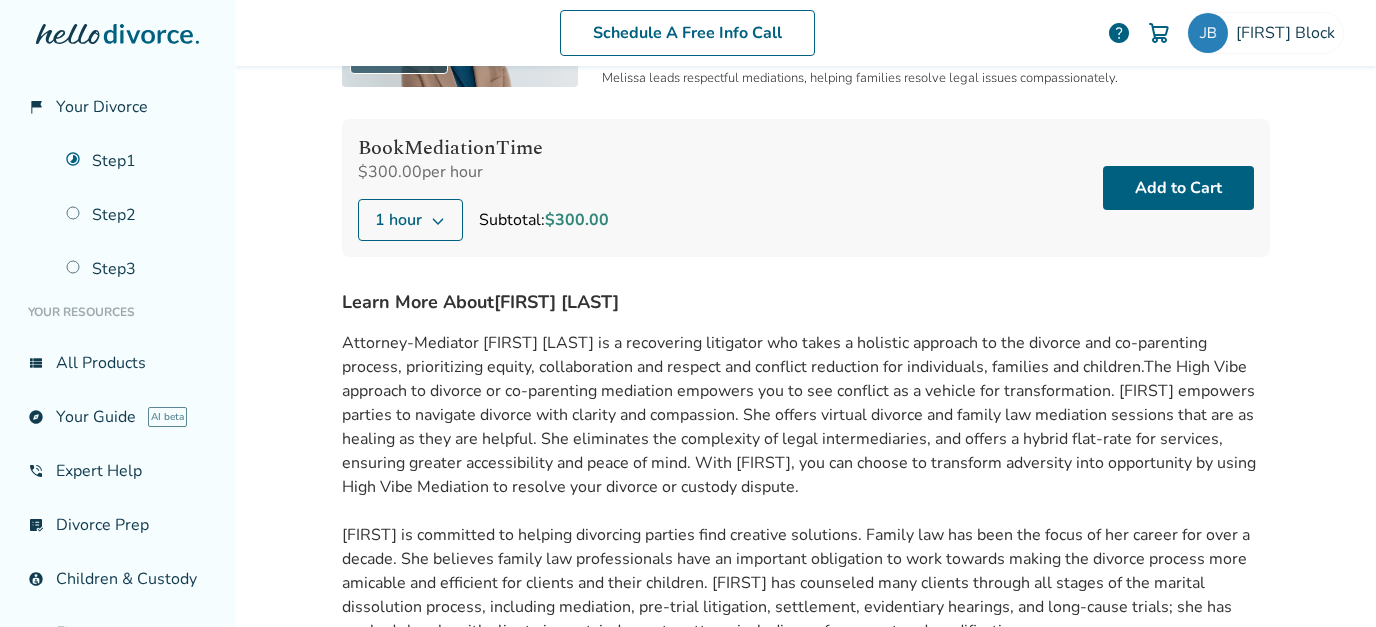scroll, scrollTop: 0, scrollLeft: 0, axis: both 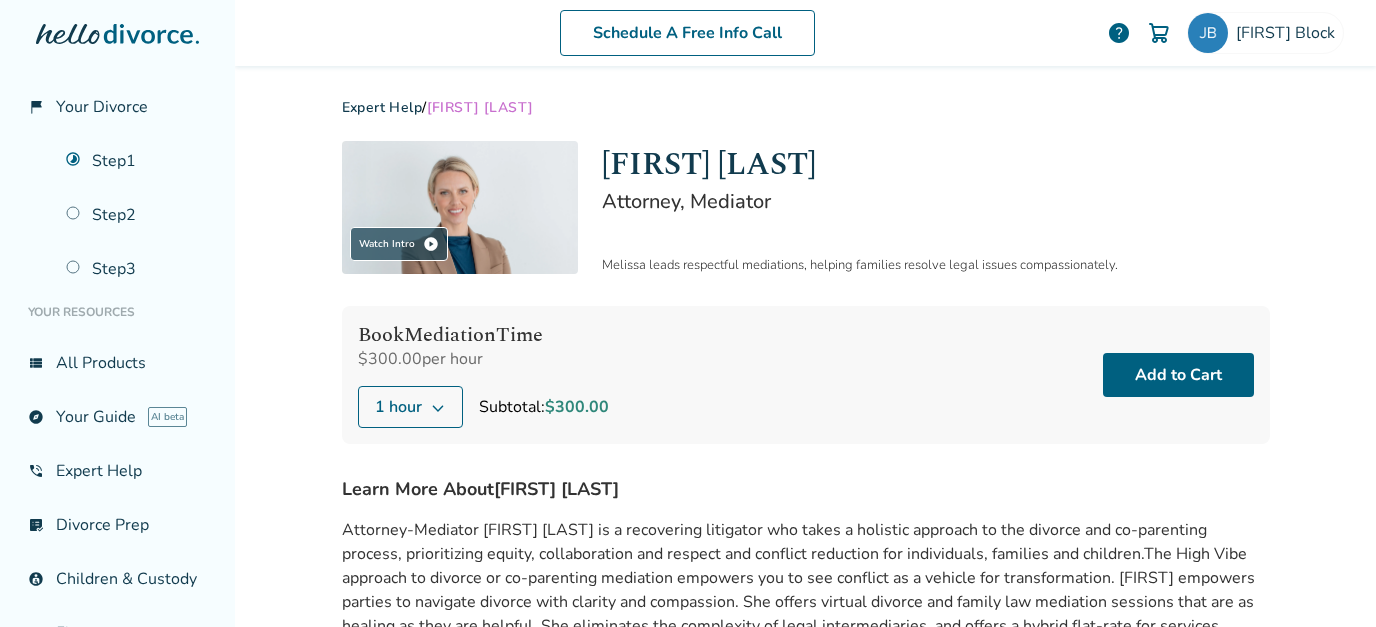 drag, startPoint x: 695, startPoint y: 251, endPoint x: 798, endPoint y: 412, distance: 191.12823 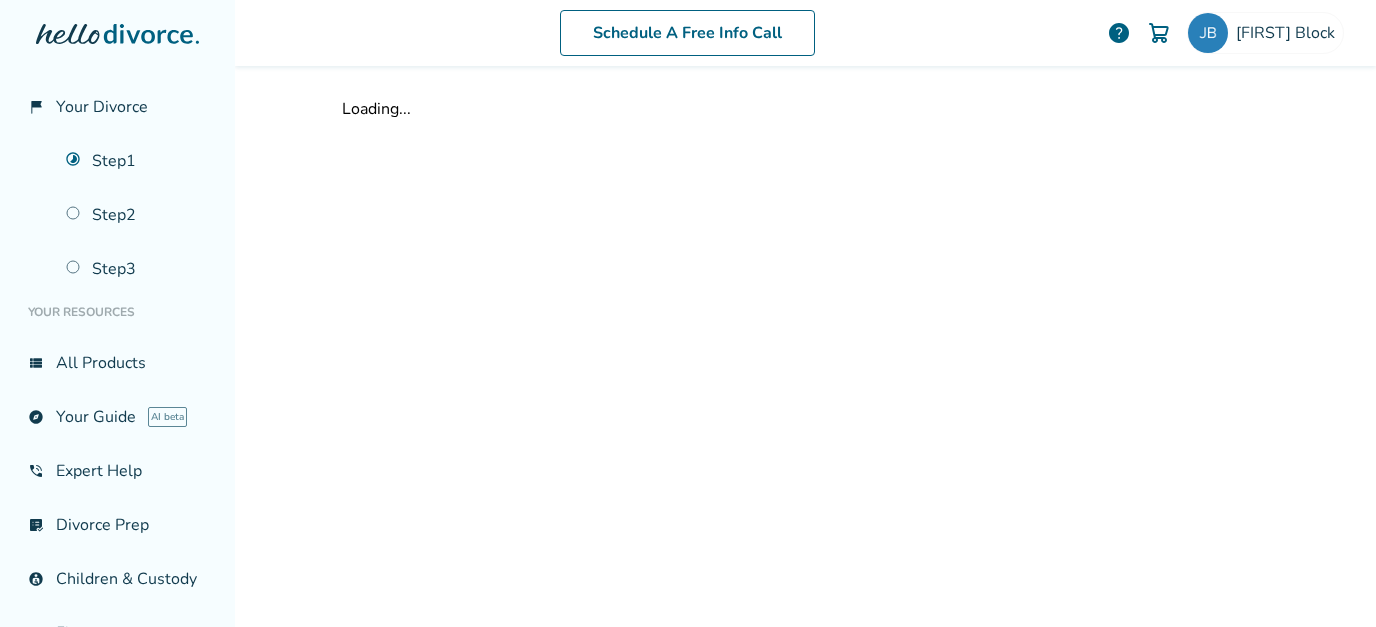 scroll, scrollTop: 0, scrollLeft: 0, axis: both 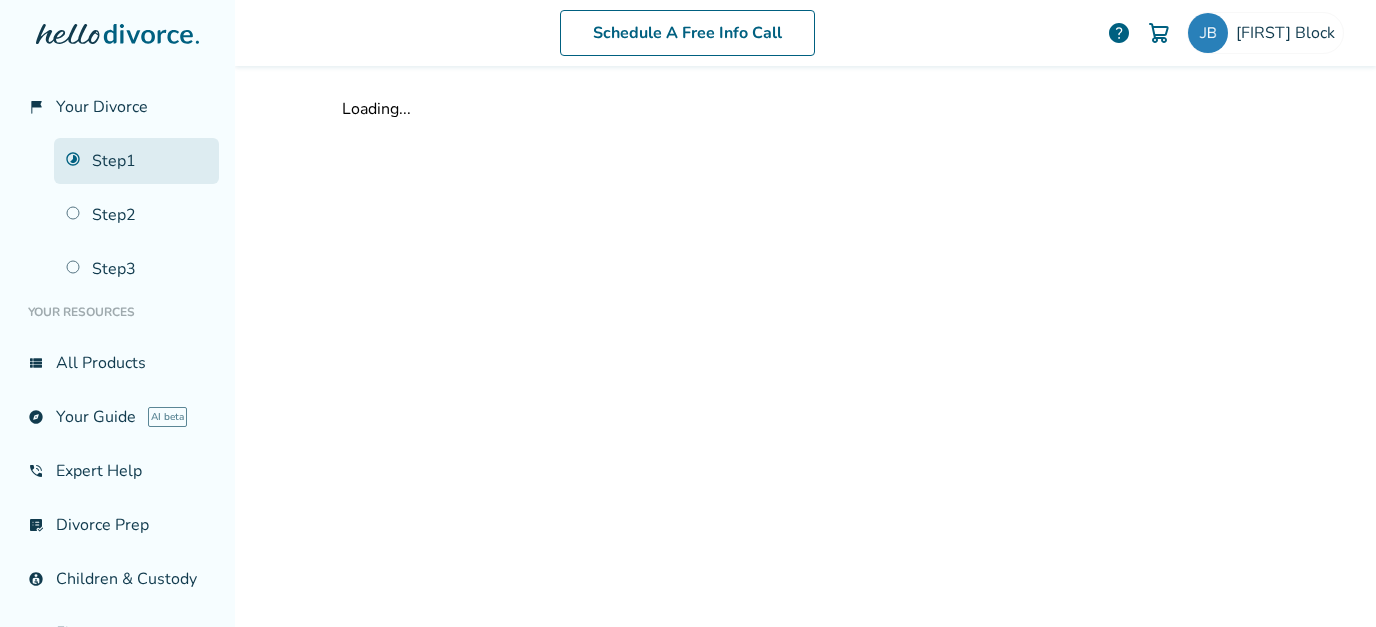 click on "Step  1" at bounding box center (136, 161) 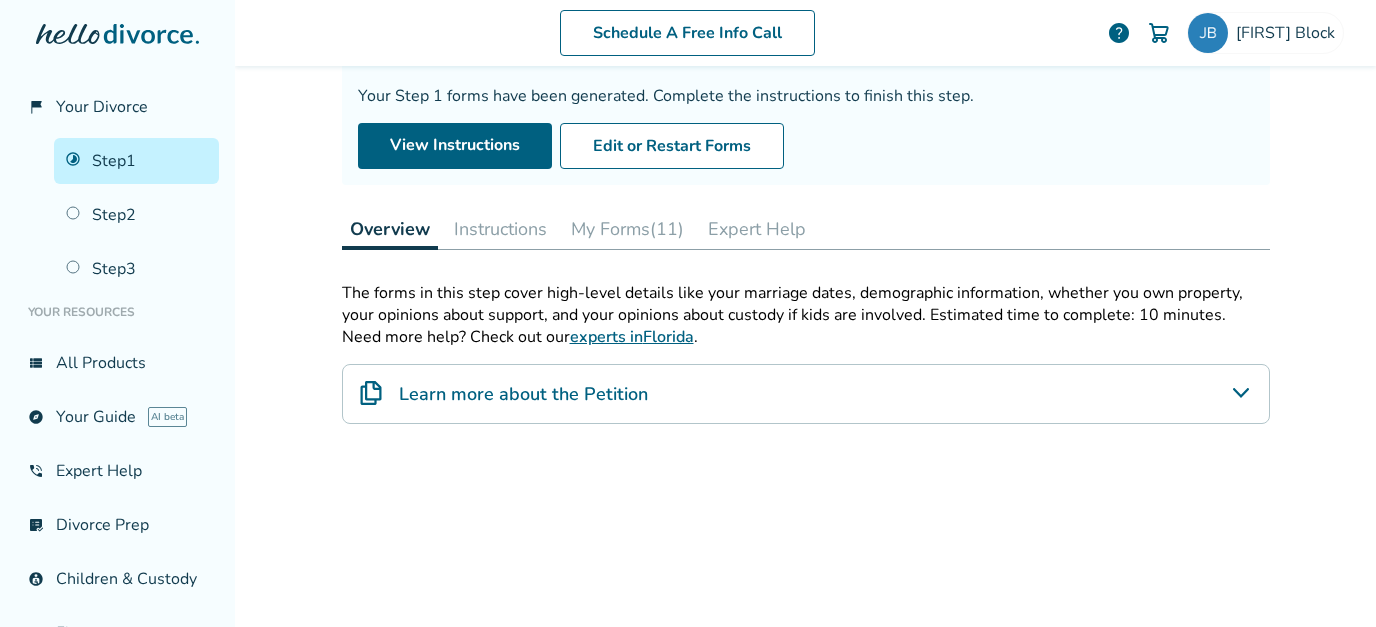 scroll, scrollTop: 166, scrollLeft: 0, axis: vertical 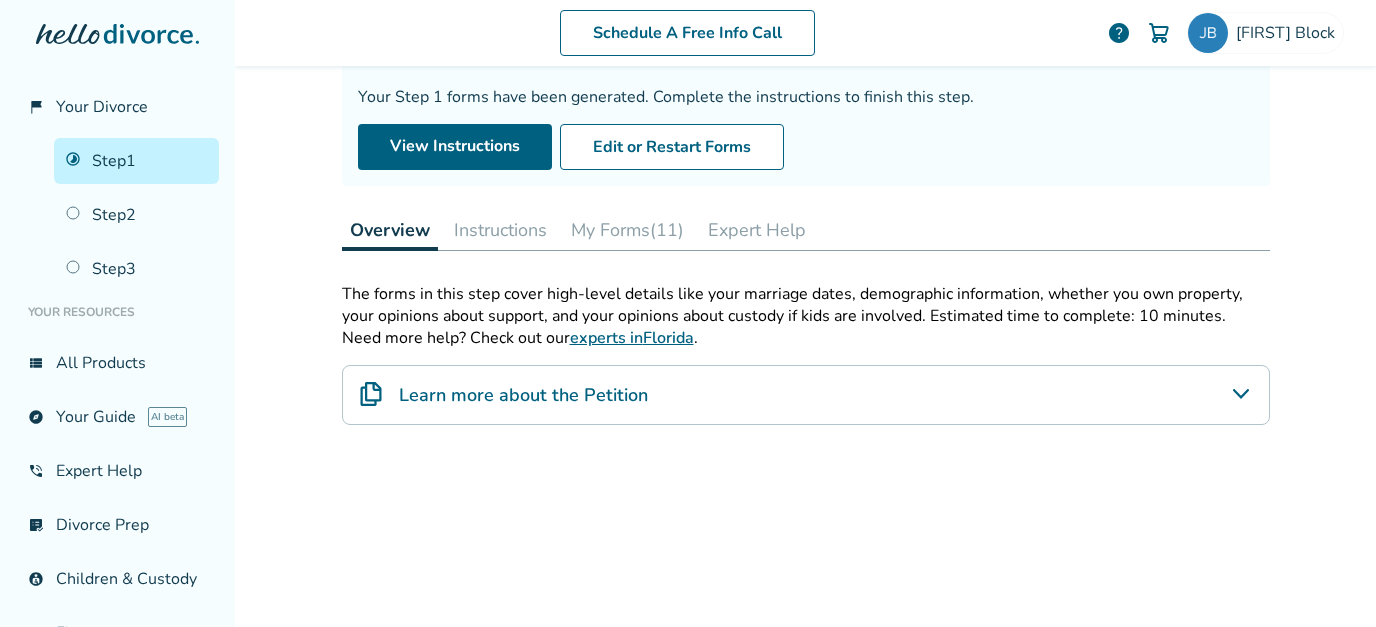click on "My Forms  (11)" at bounding box center [627, 230] 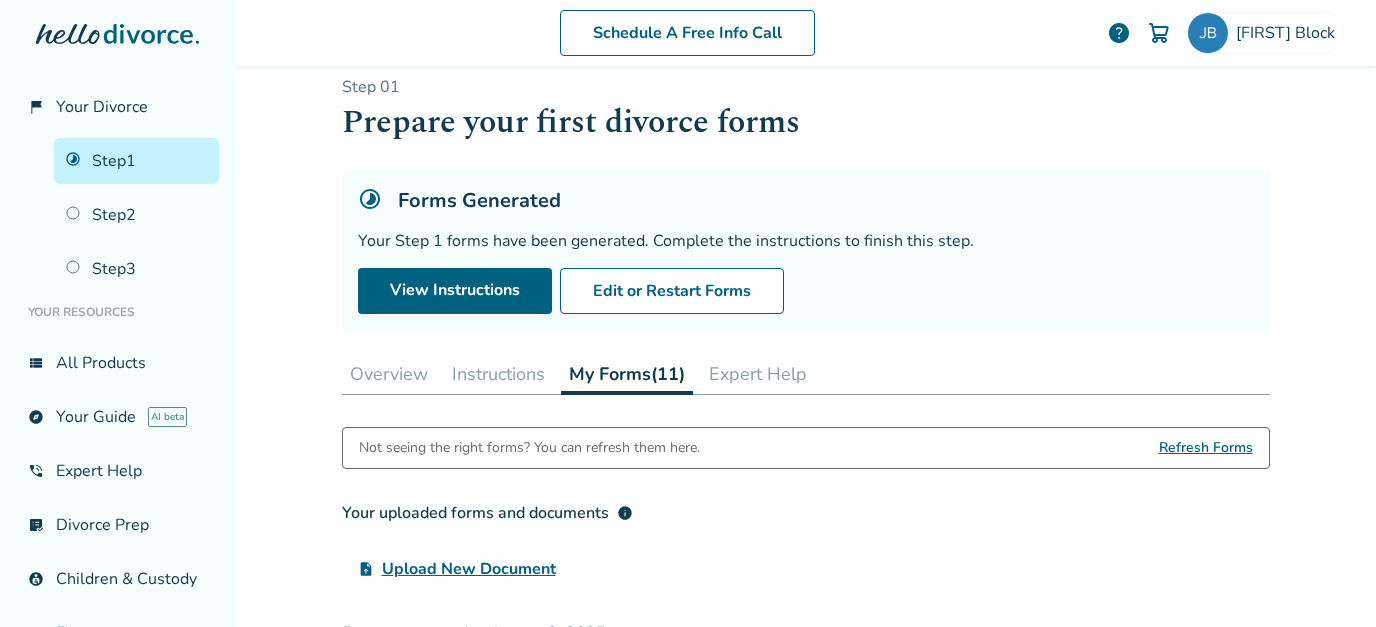 scroll, scrollTop: 36, scrollLeft: 0, axis: vertical 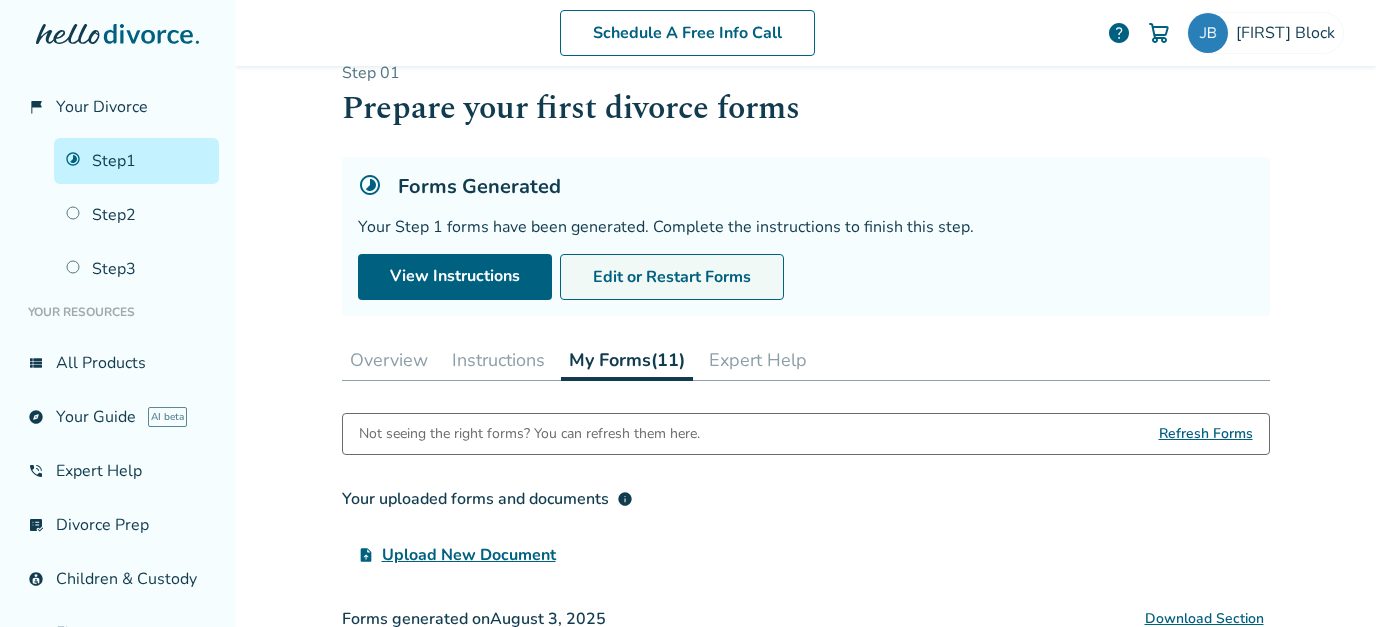 click on "Edit or Restart Forms" at bounding box center [672, 277] 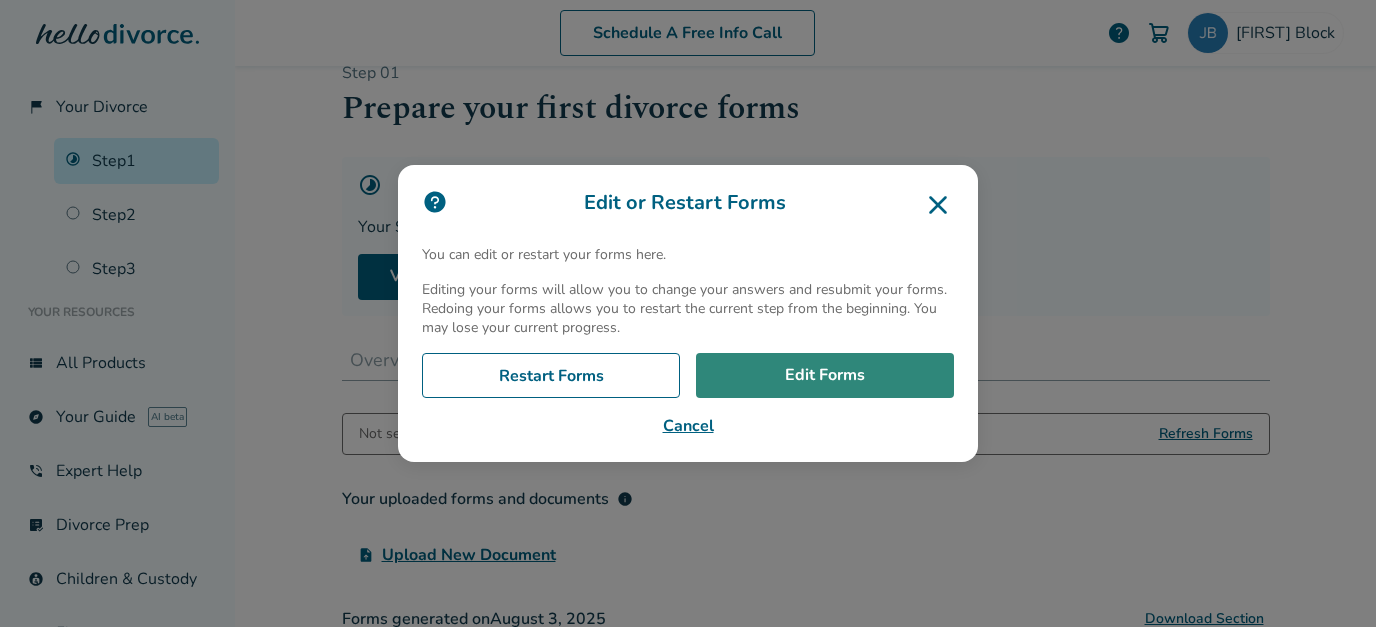 click on "Edit Forms" at bounding box center (825, 376) 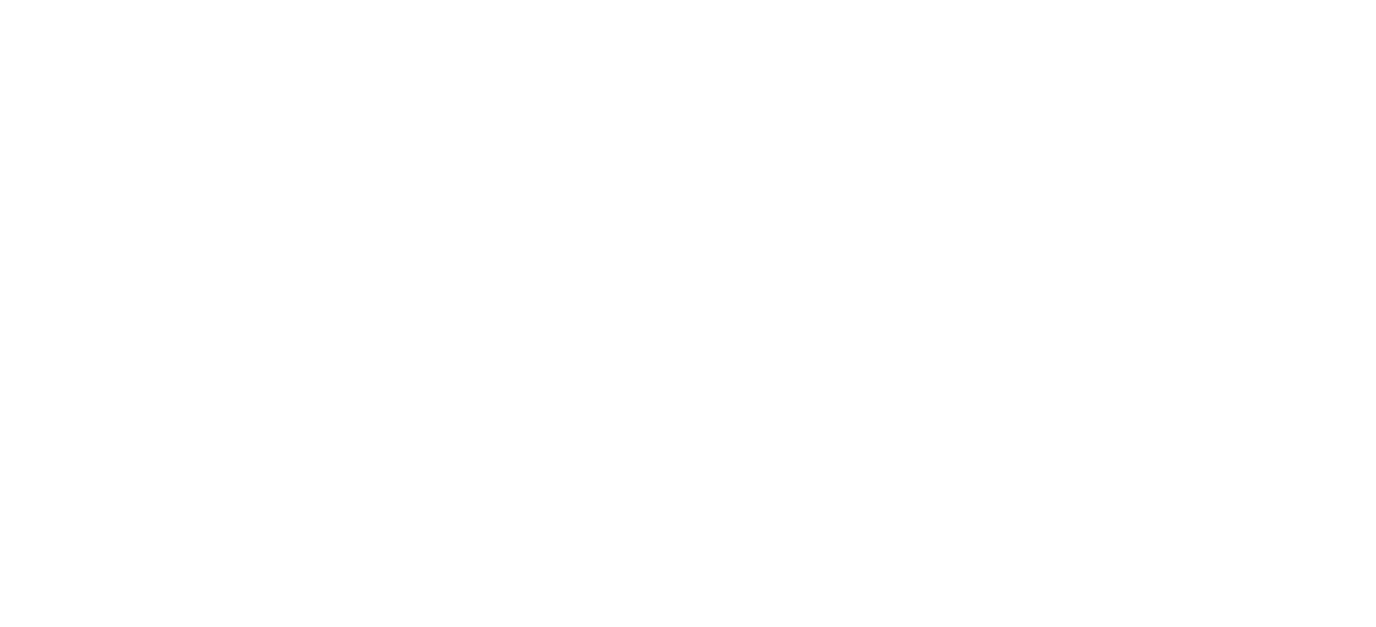 scroll, scrollTop: 0, scrollLeft: 0, axis: both 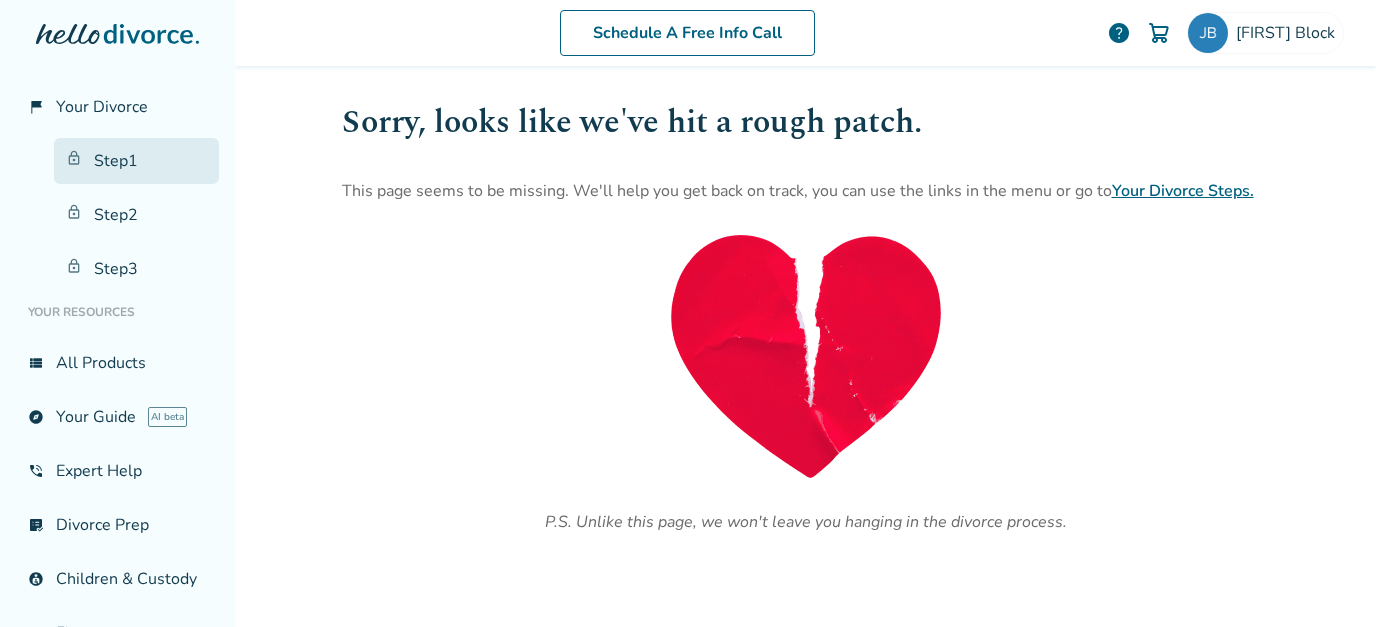 click on "Step  1" at bounding box center (136, 161) 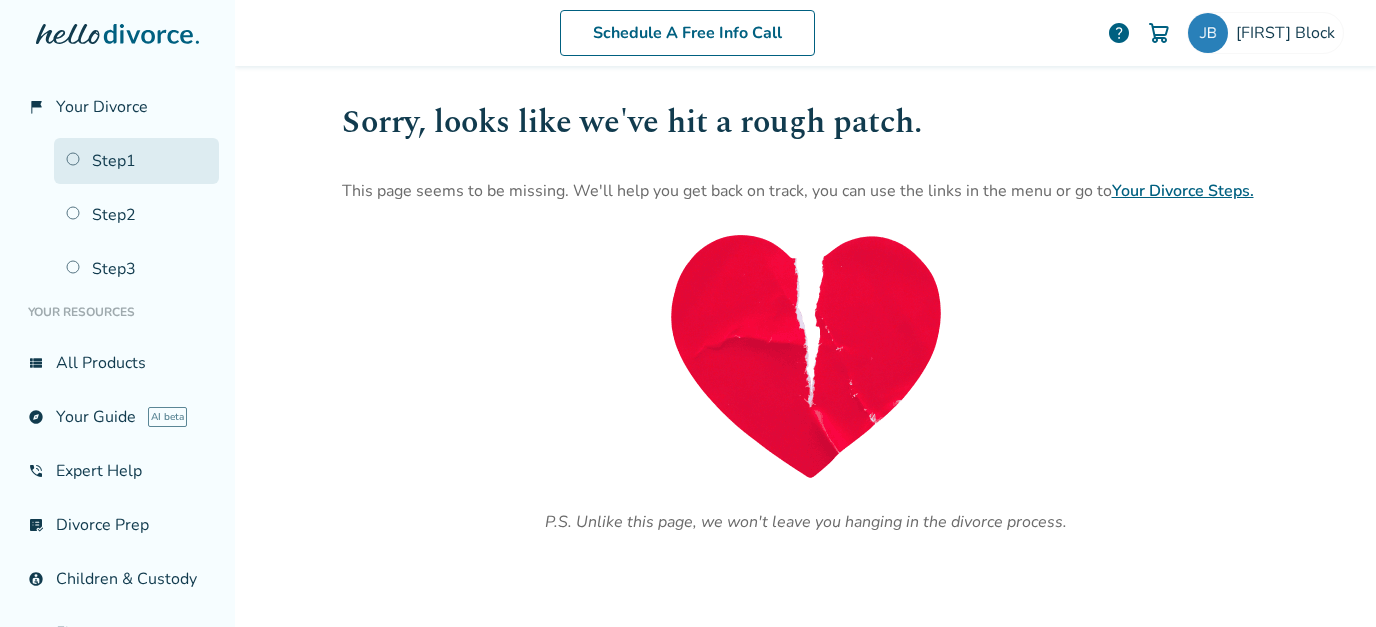 click on "Step  1" at bounding box center [136, 161] 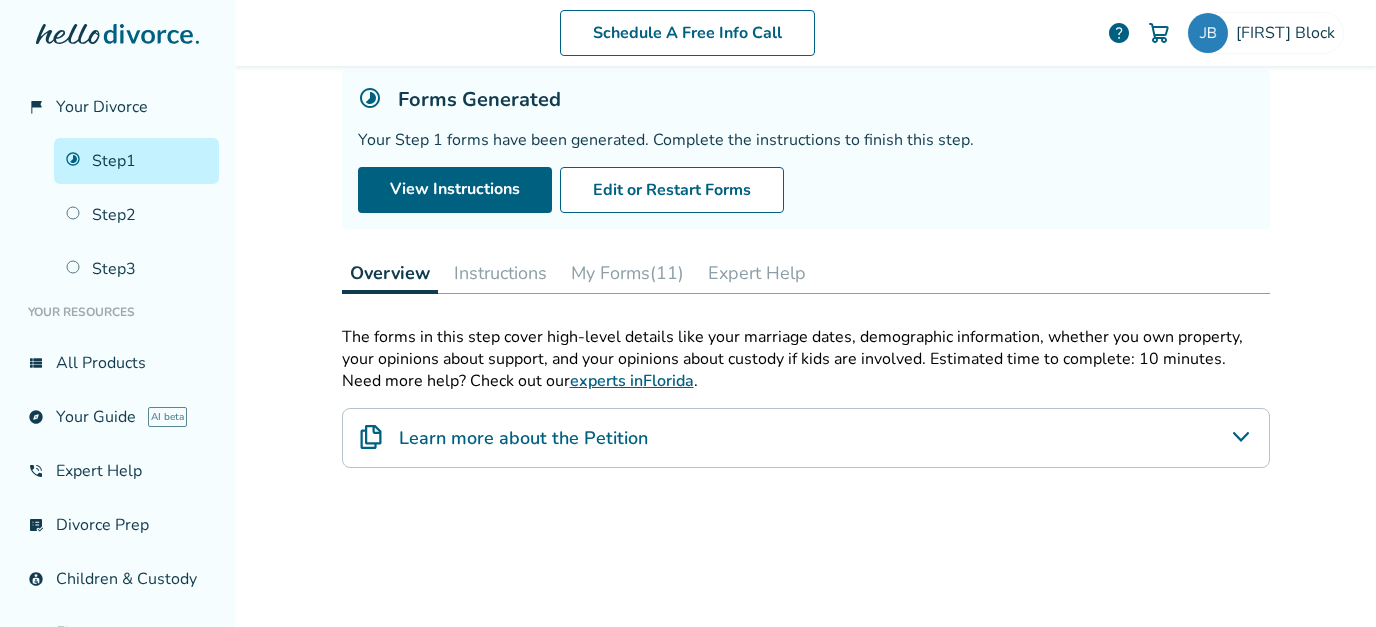scroll, scrollTop: 122, scrollLeft: 0, axis: vertical 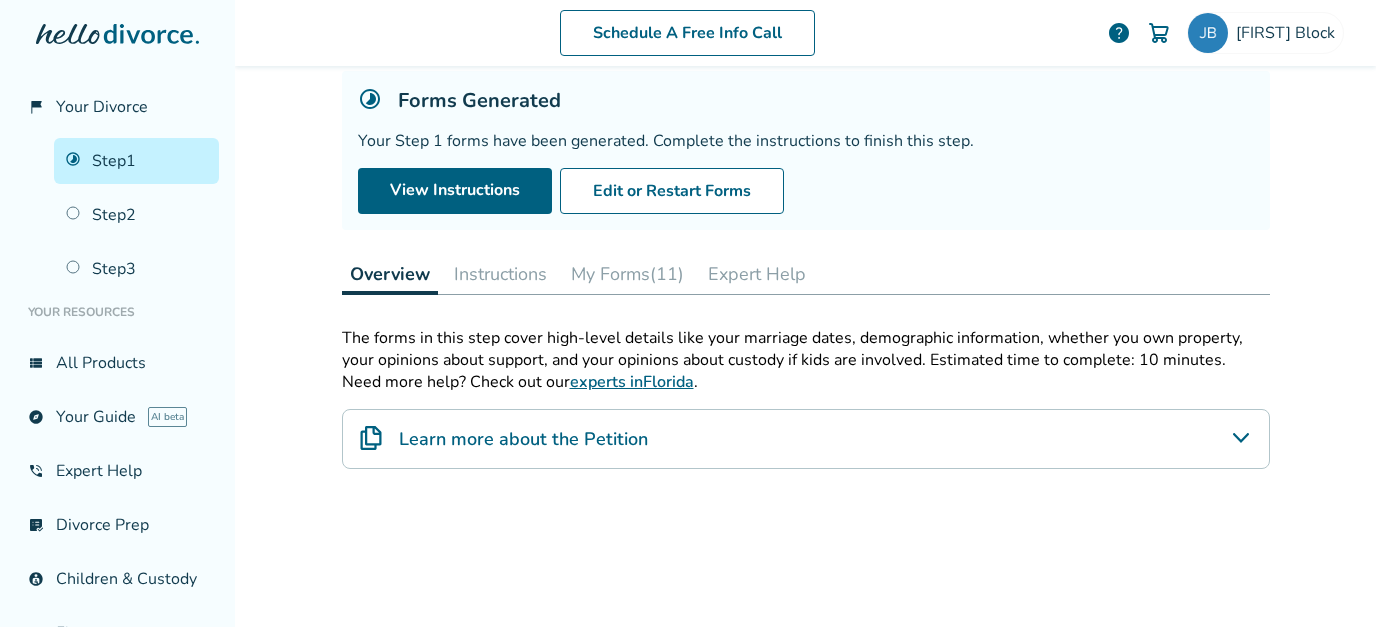 click on "My Forms  (11)" at bounding box center (627, 274) 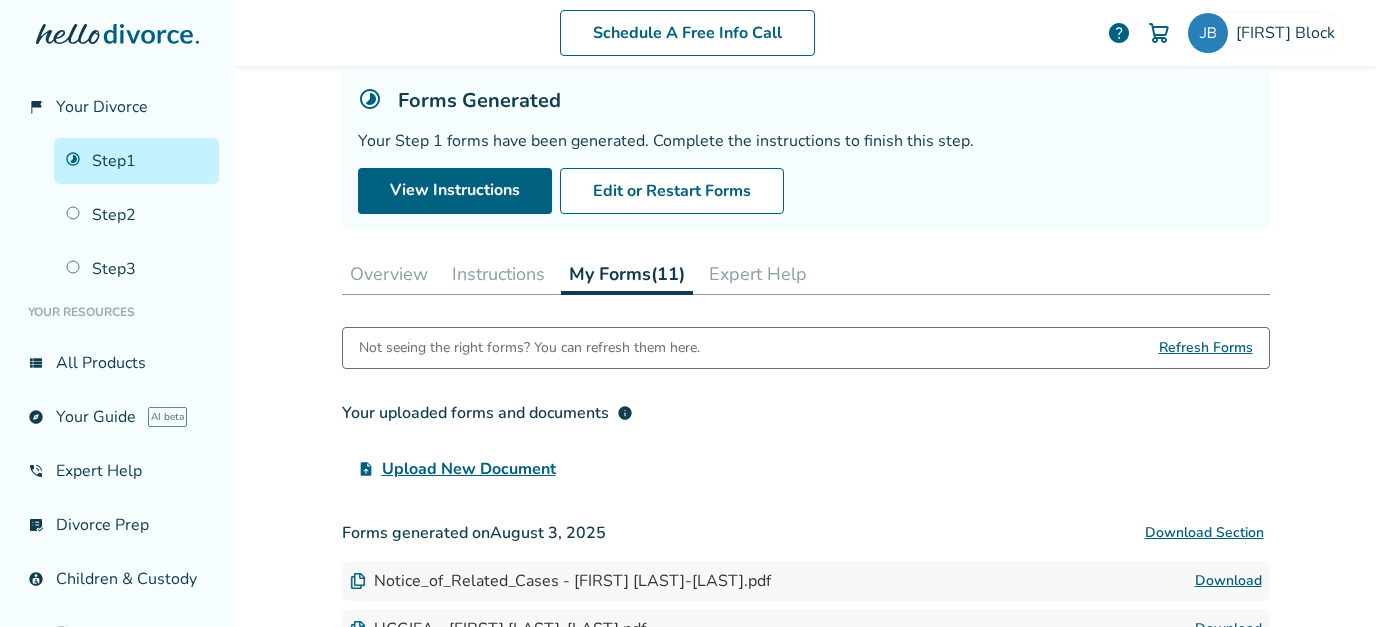 click on "My Forms  (11)" at bounding box center [627, 274] 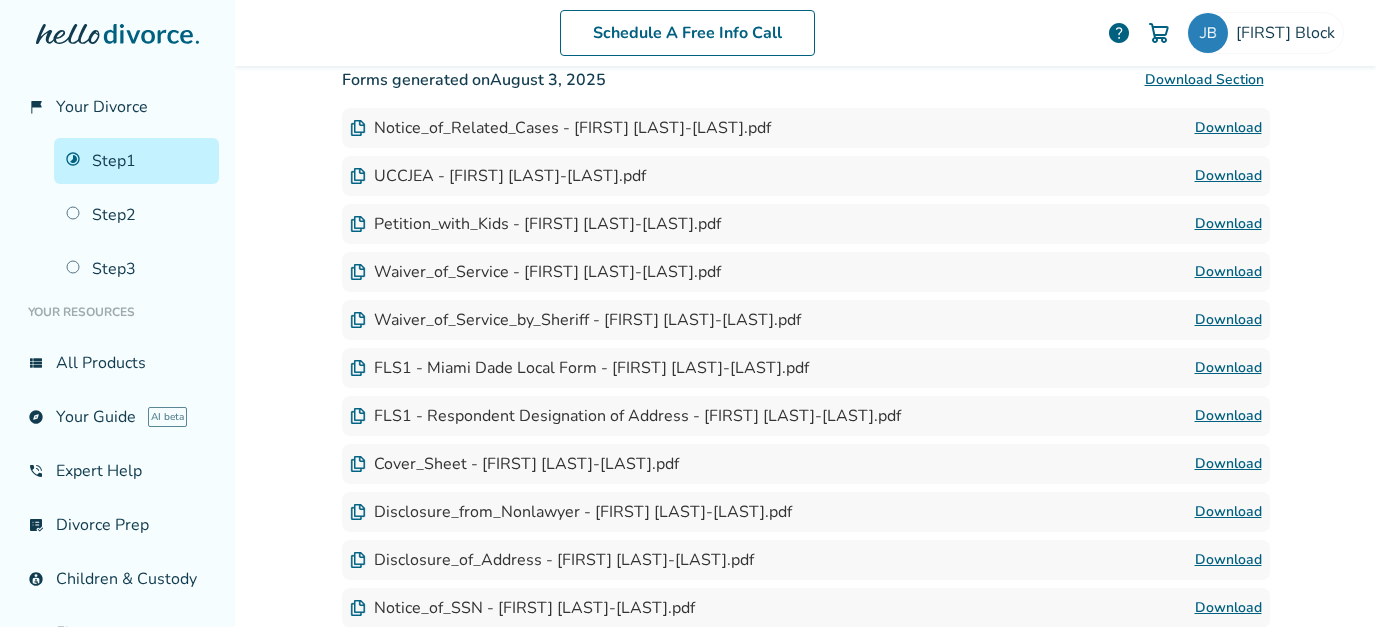scroll, scrollTop: 639, scrollLeft: 0, axis: vertical 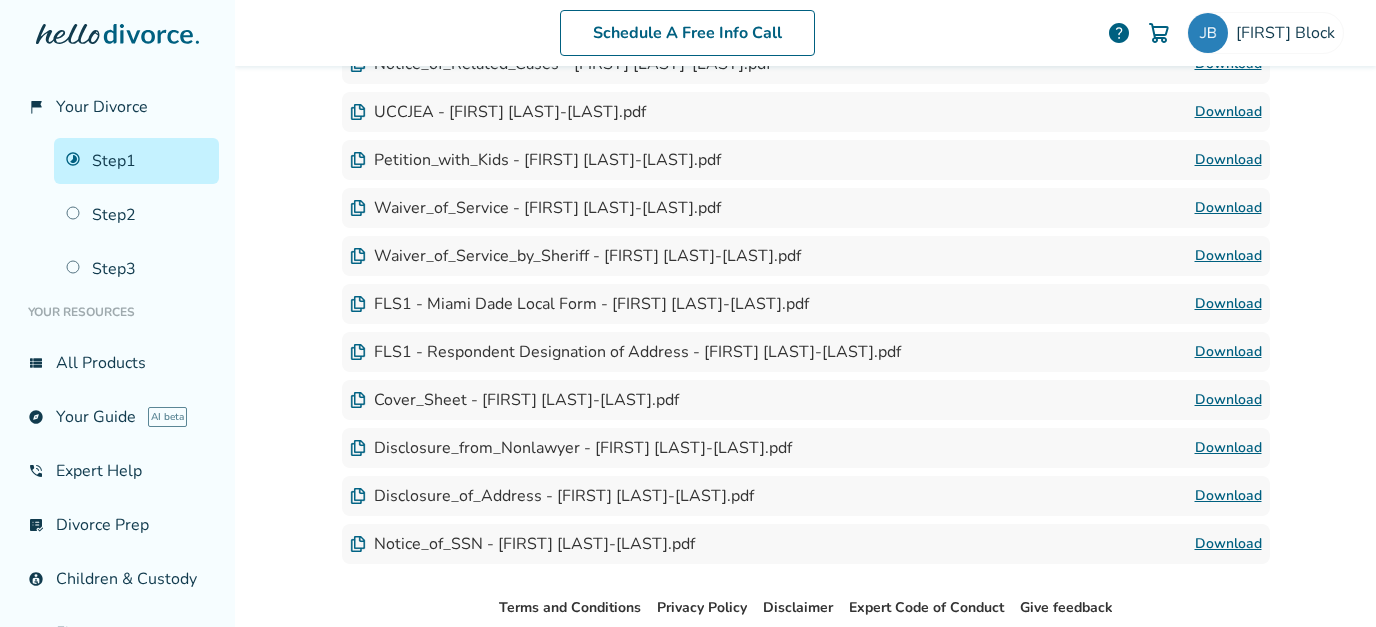 click on "Download" at bounding box center [1228, 160] 